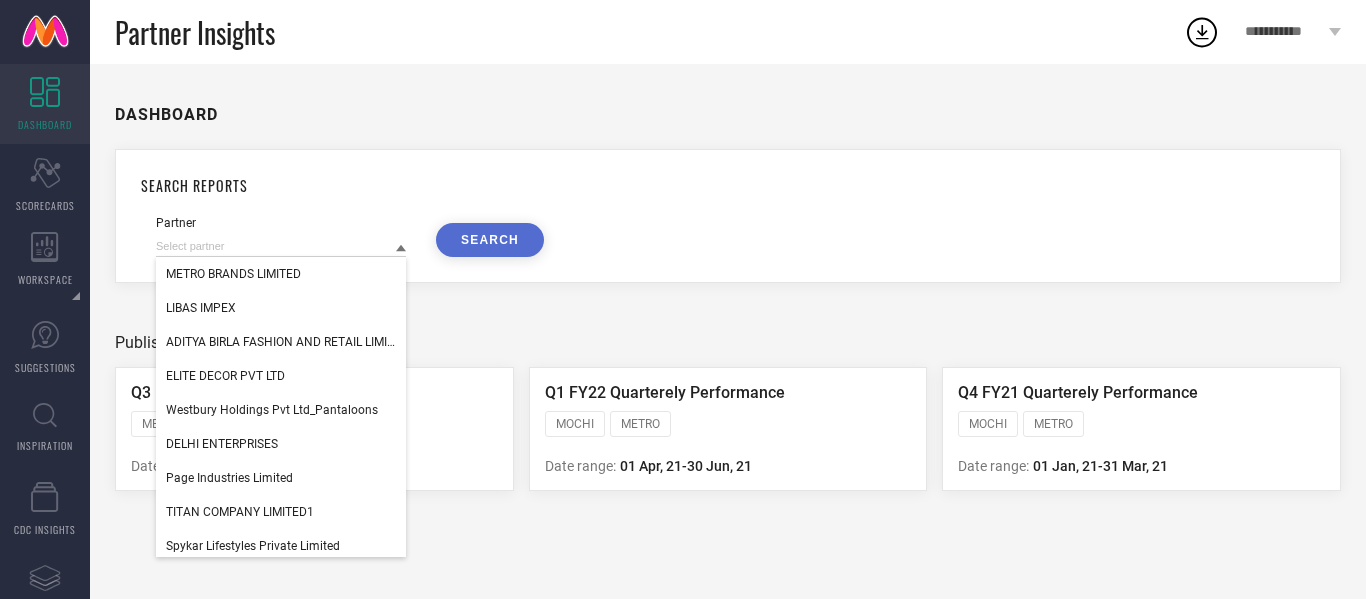 scroll, scrollTop: 0, scrollLeft: 0, axis: both 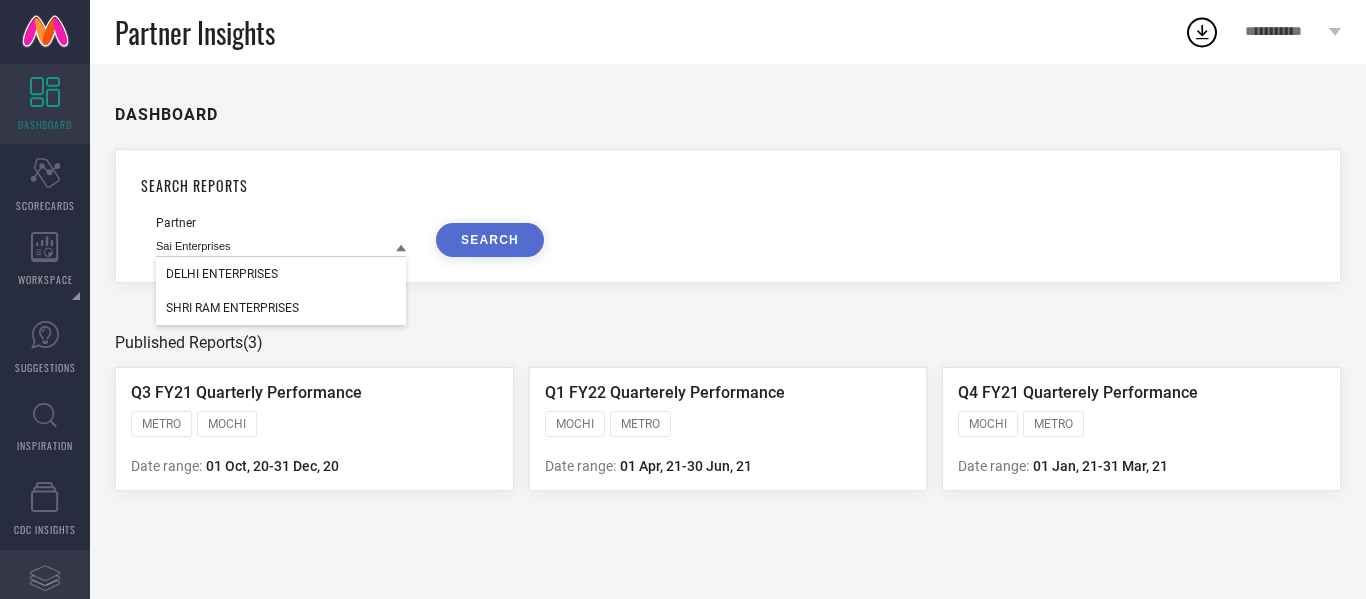 type on "Sai Enterprises" 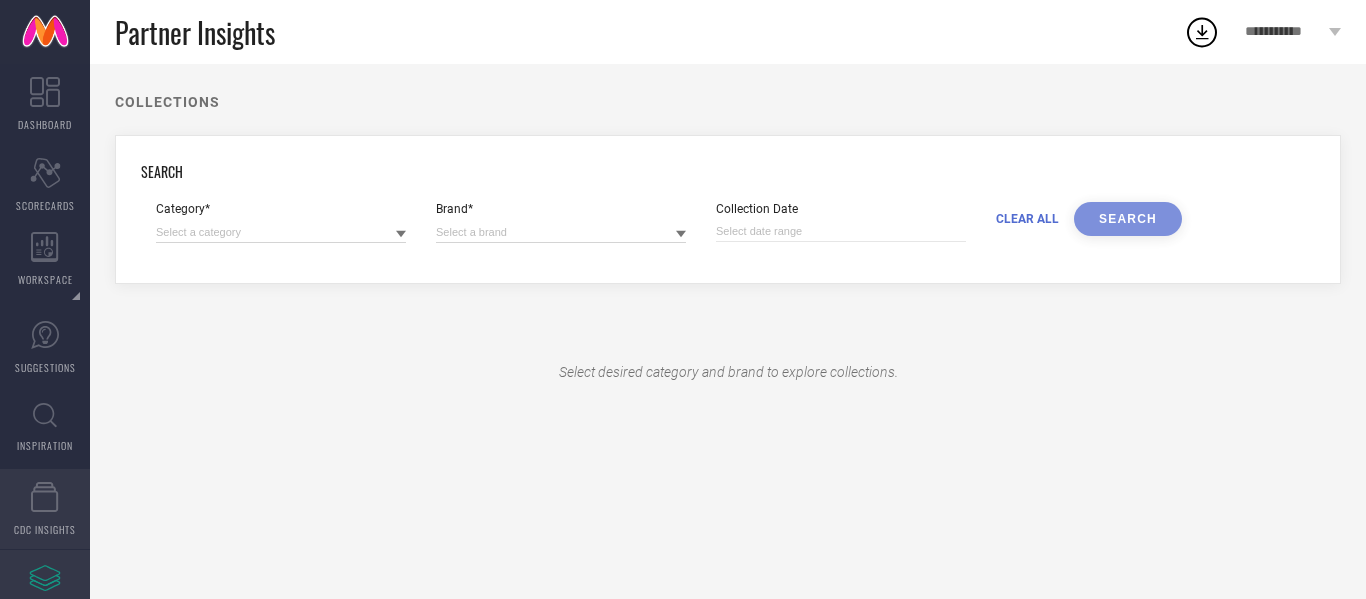 click 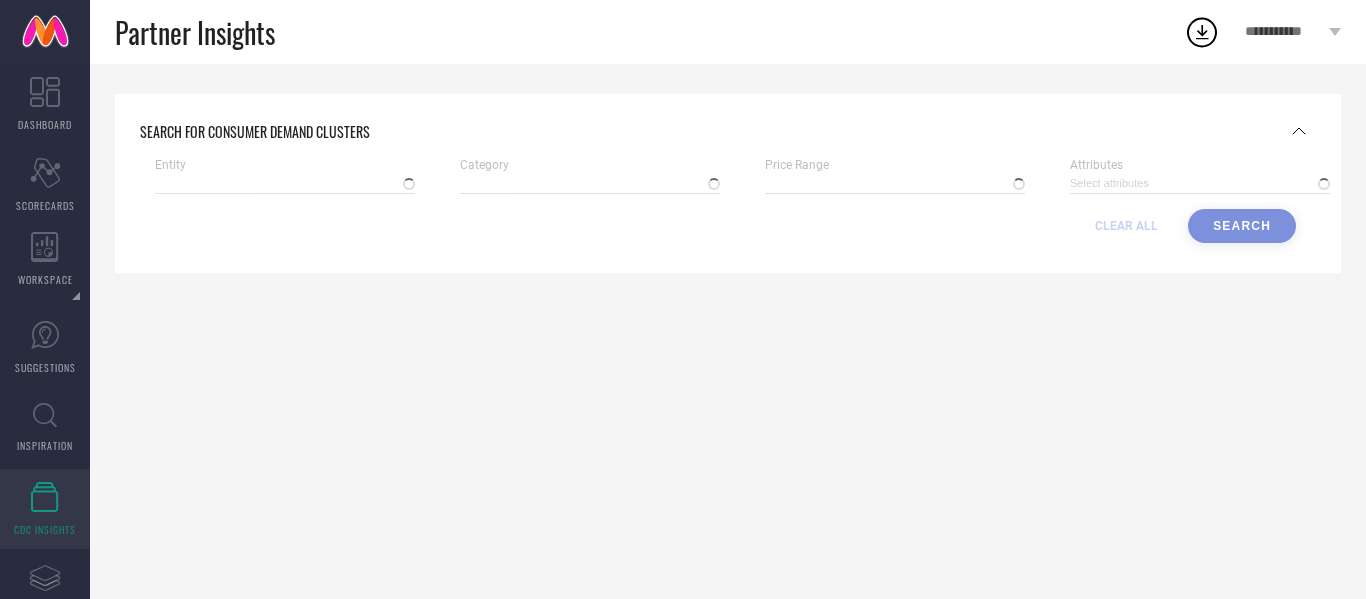 type on "₹ [PRICE] - [PRICE]" 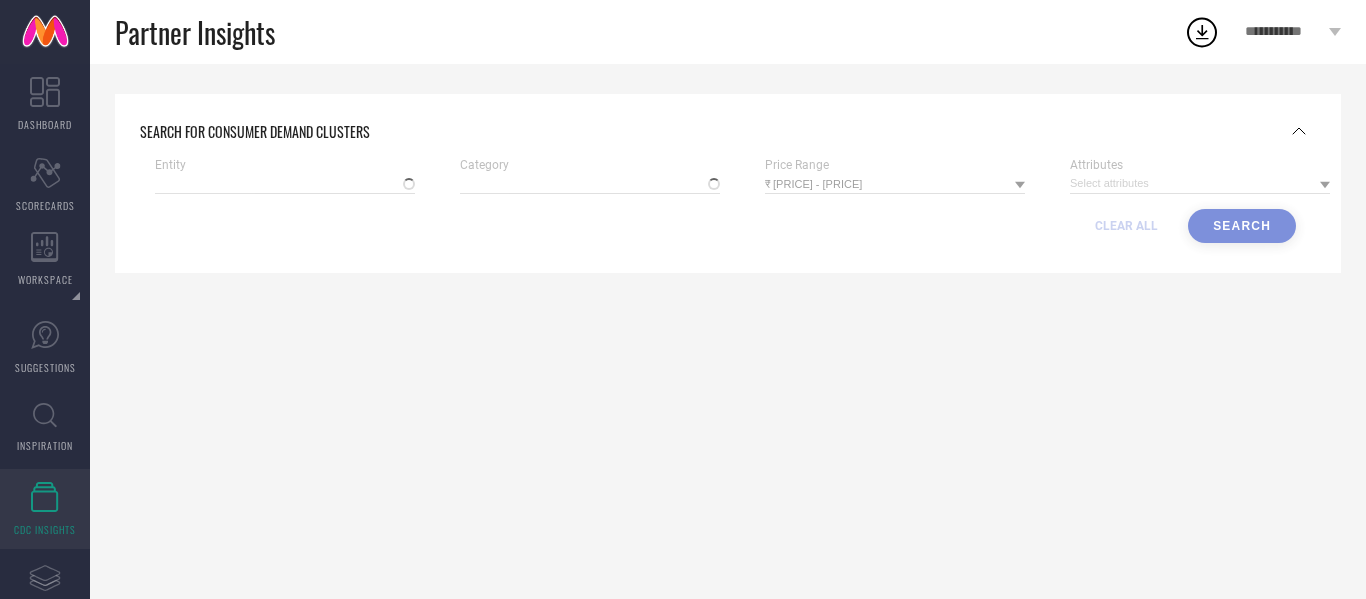 type on "Myntra" 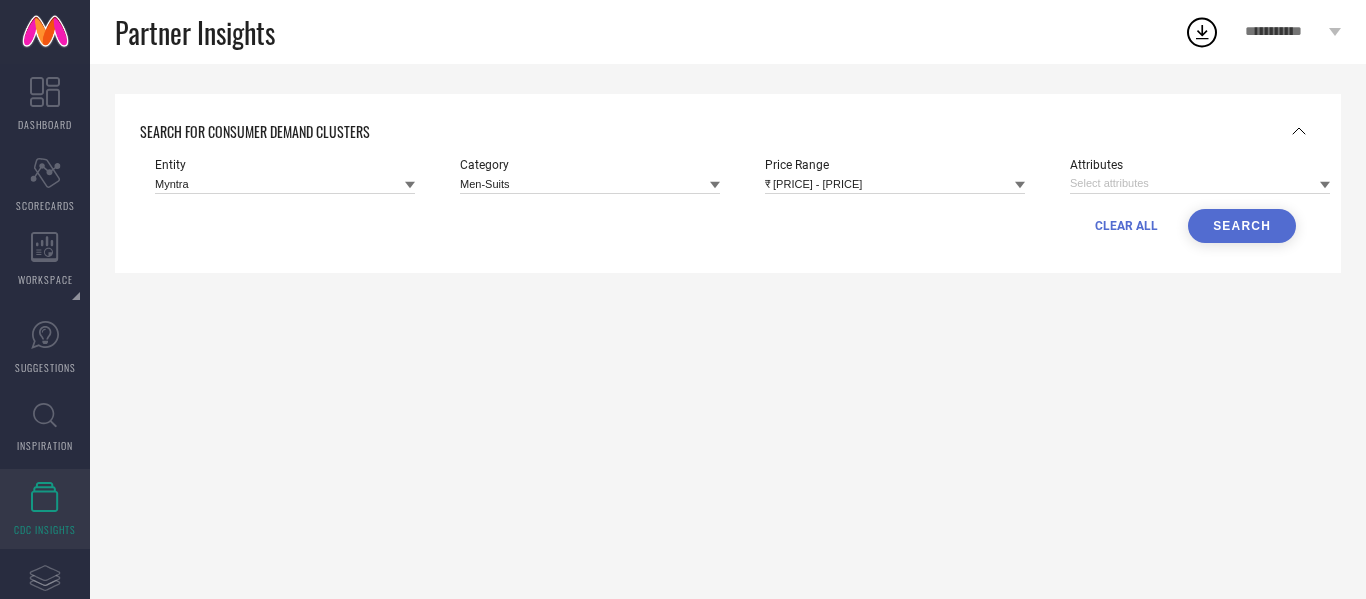 click on "CLEAR ALL Search" at bounding box center (725, 226) 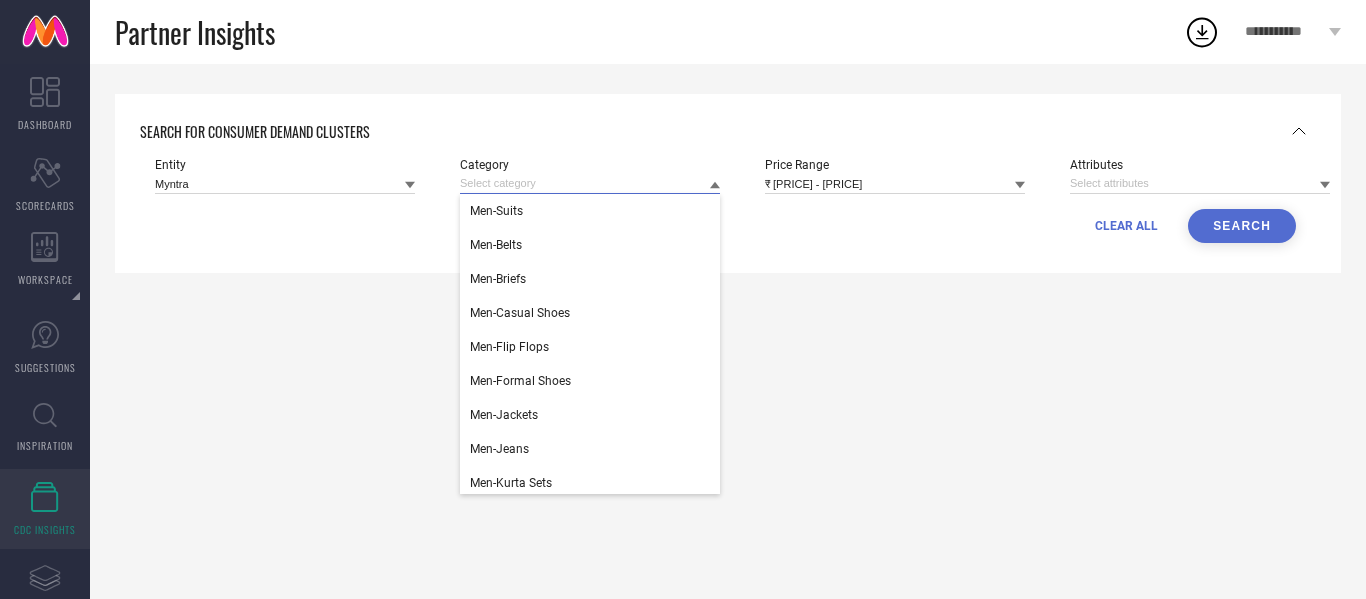 click at bounding box center (590, 183) 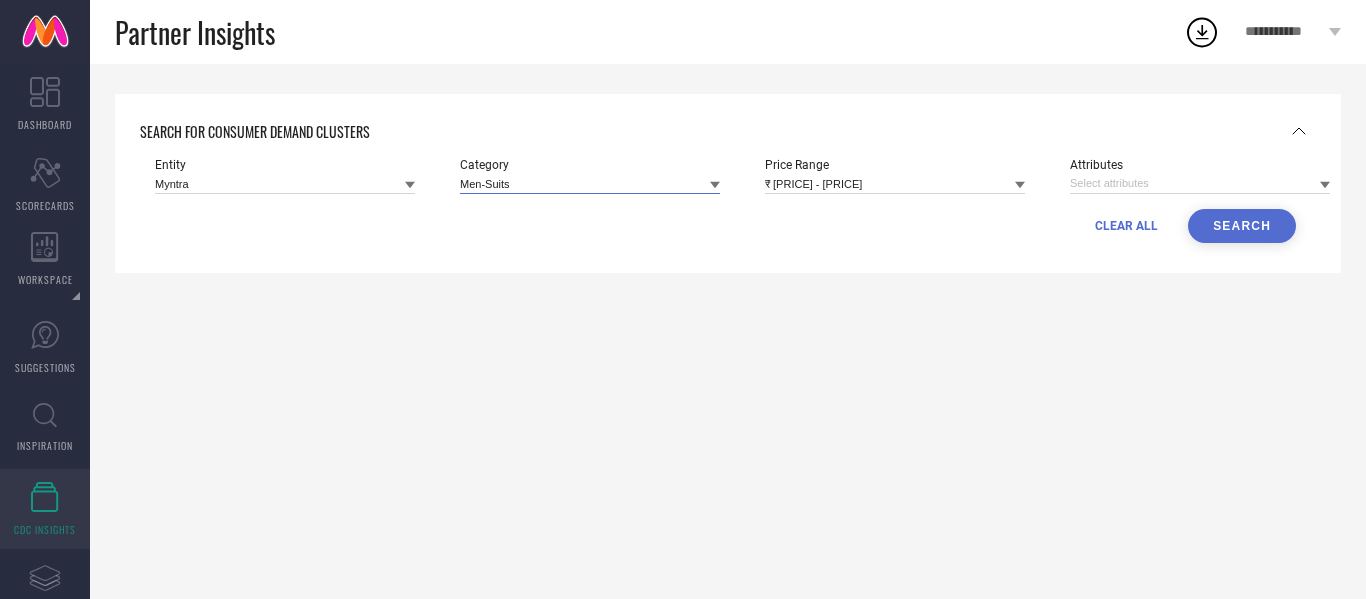 click at bounding box center [590, 183] 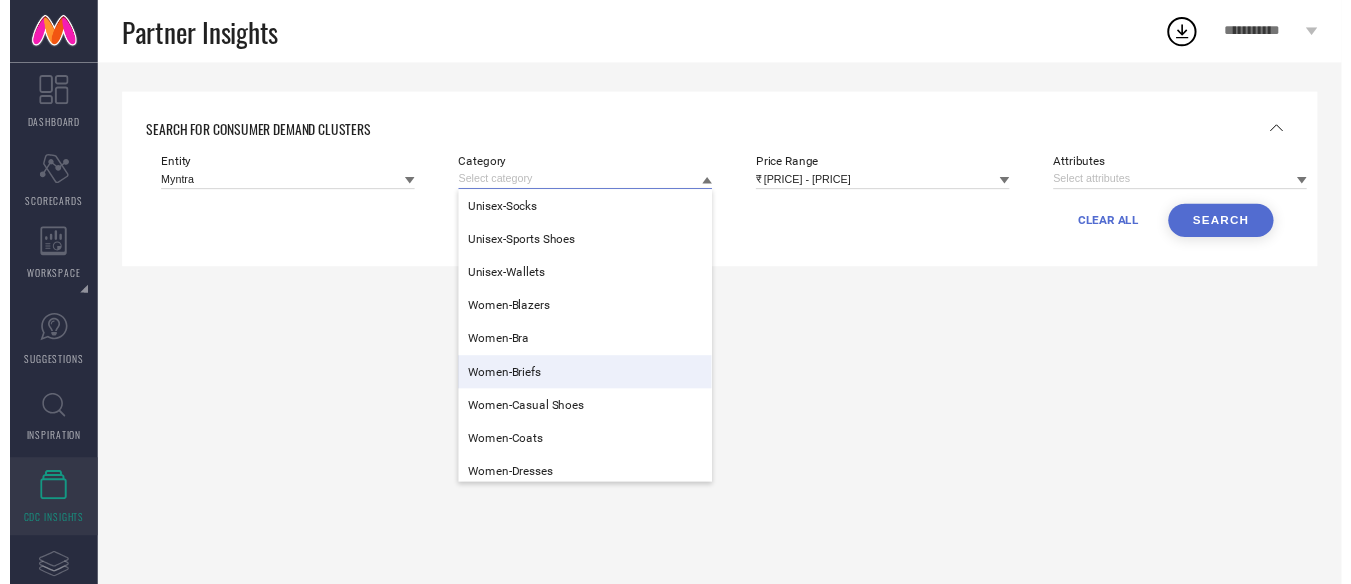scroll, scrollTop: 783, scrollLeft: 0, axis: vertical 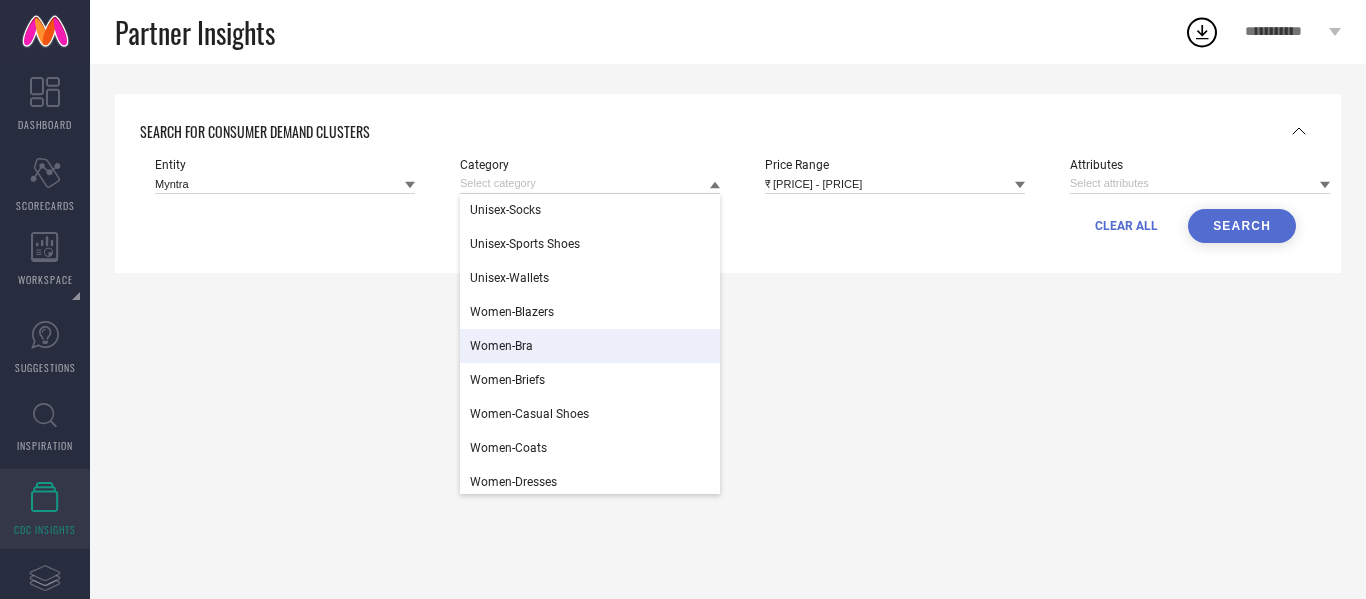 click on "Women-Bra" at bounding box center (590, 346) 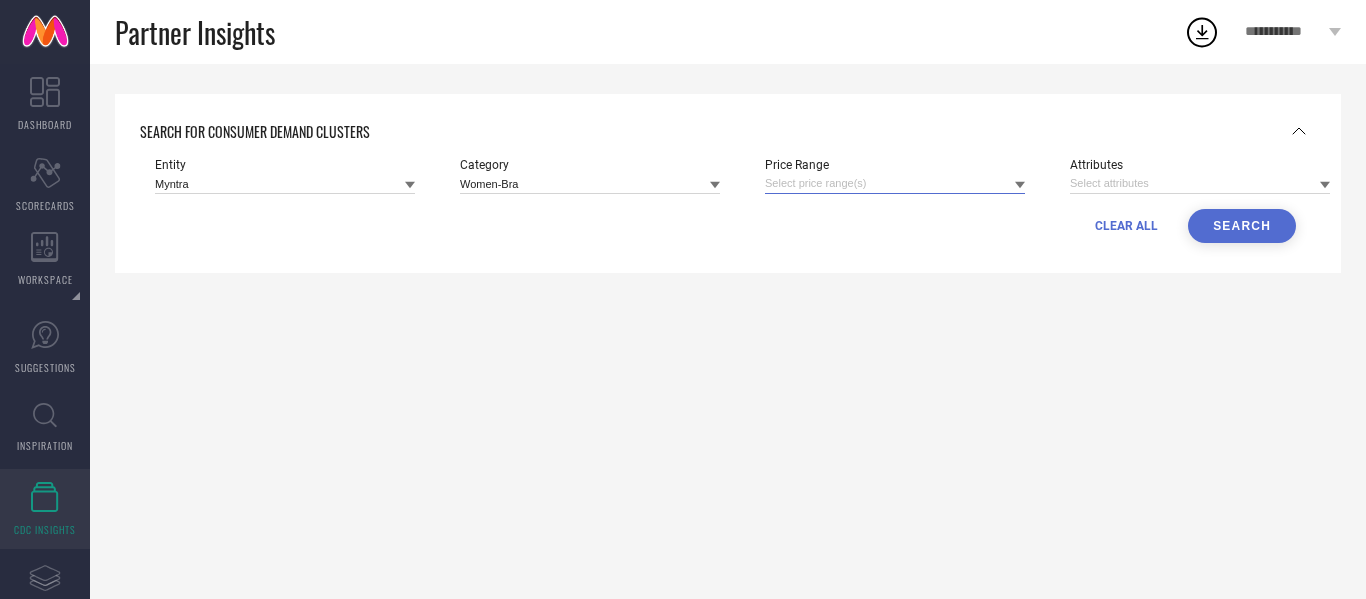 click at bounding box center [895, 183] 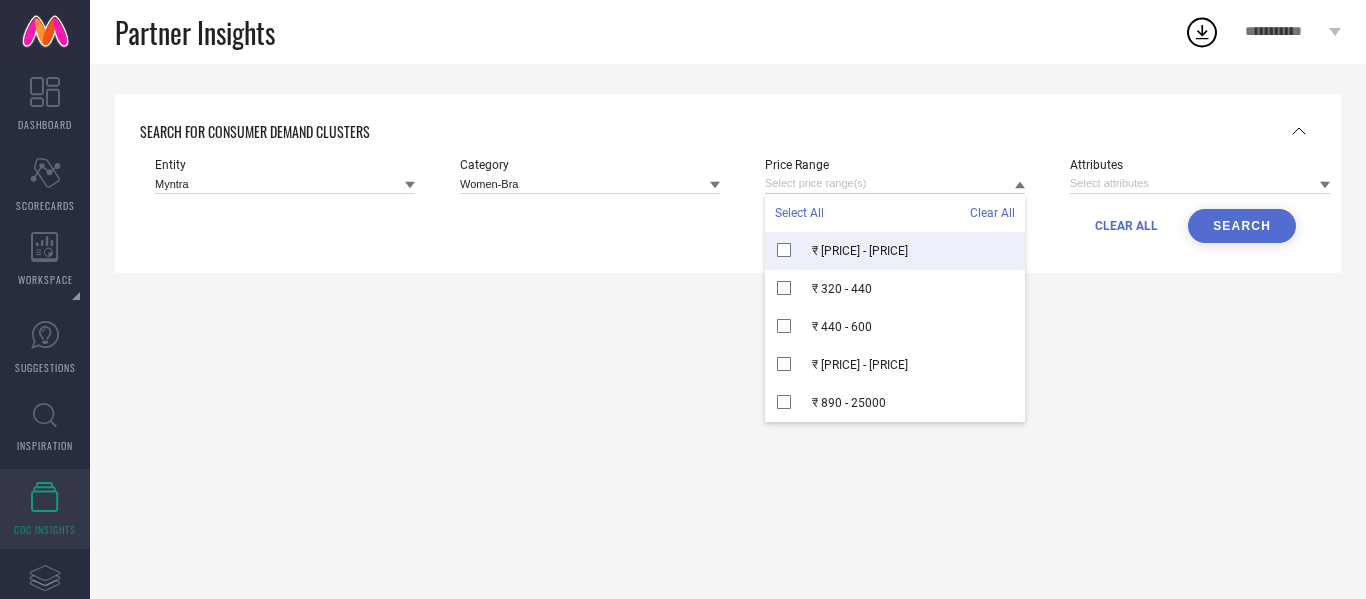 click on "₹ [PRICE] - [PRICE]" at bounding box center (895, 251) 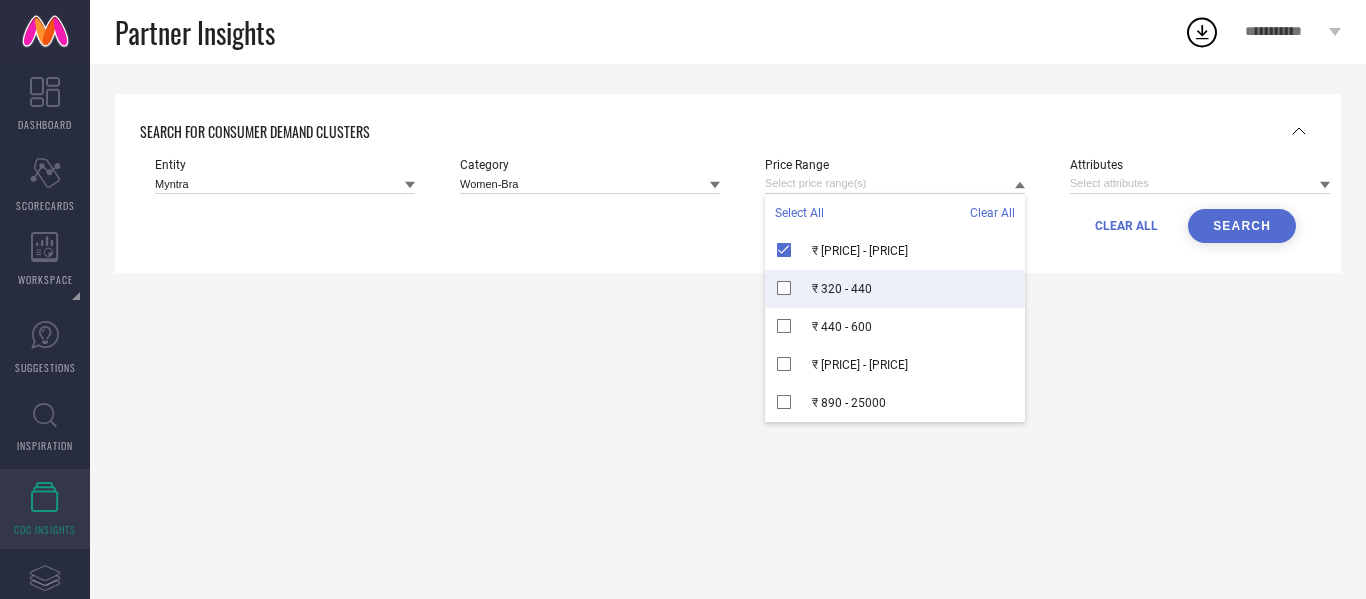 click on "₹ 320 - 440" at bounding box center (895, 289) 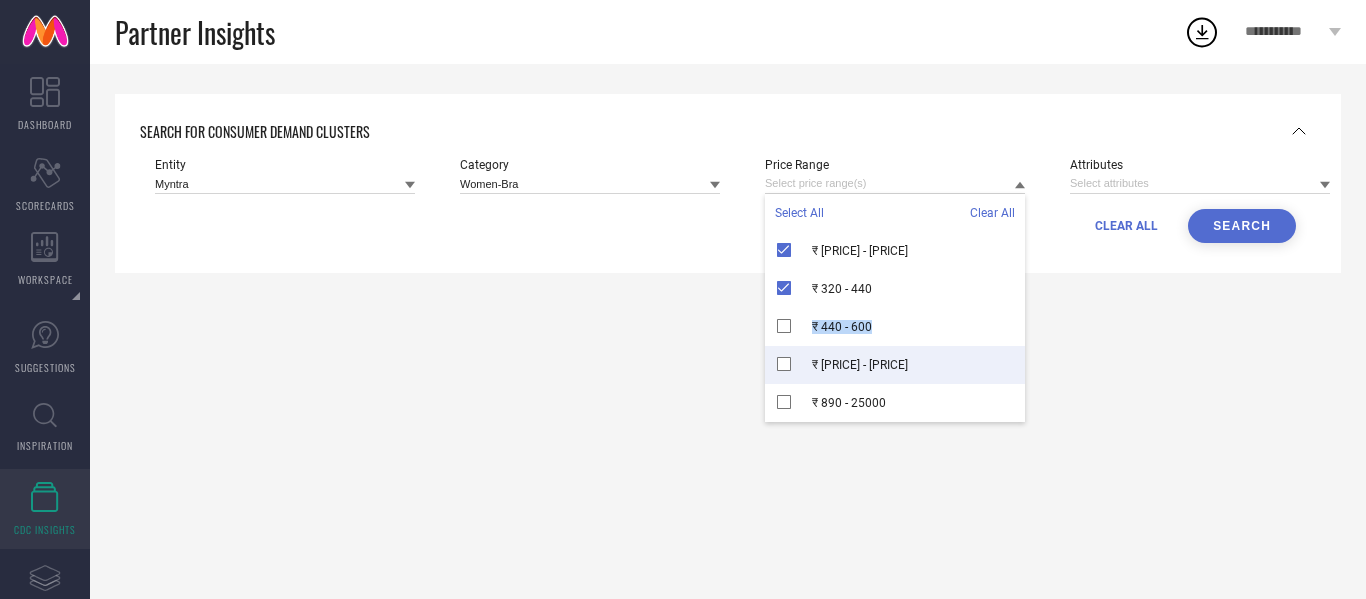 drag, startPoint x: 785, startPoint y: 321, endPoint x: 787, endPoint y: 361, distance: 40.04997 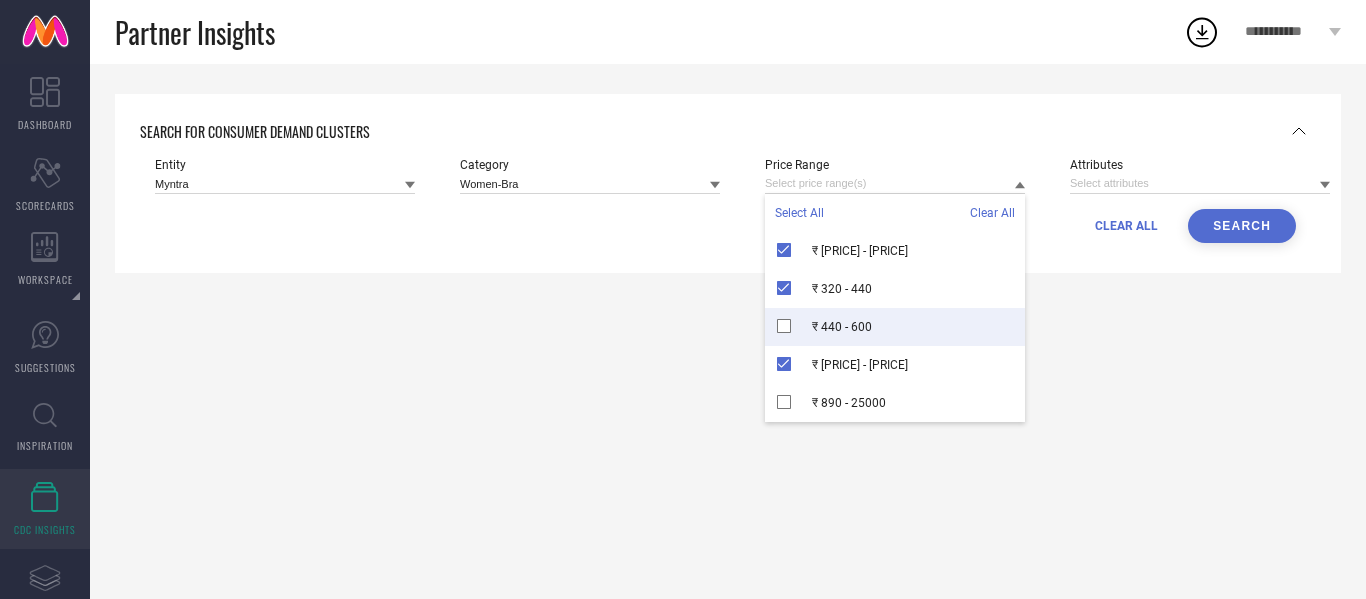 click on "₹ 440 - 600" at bounding box center [895, 327] 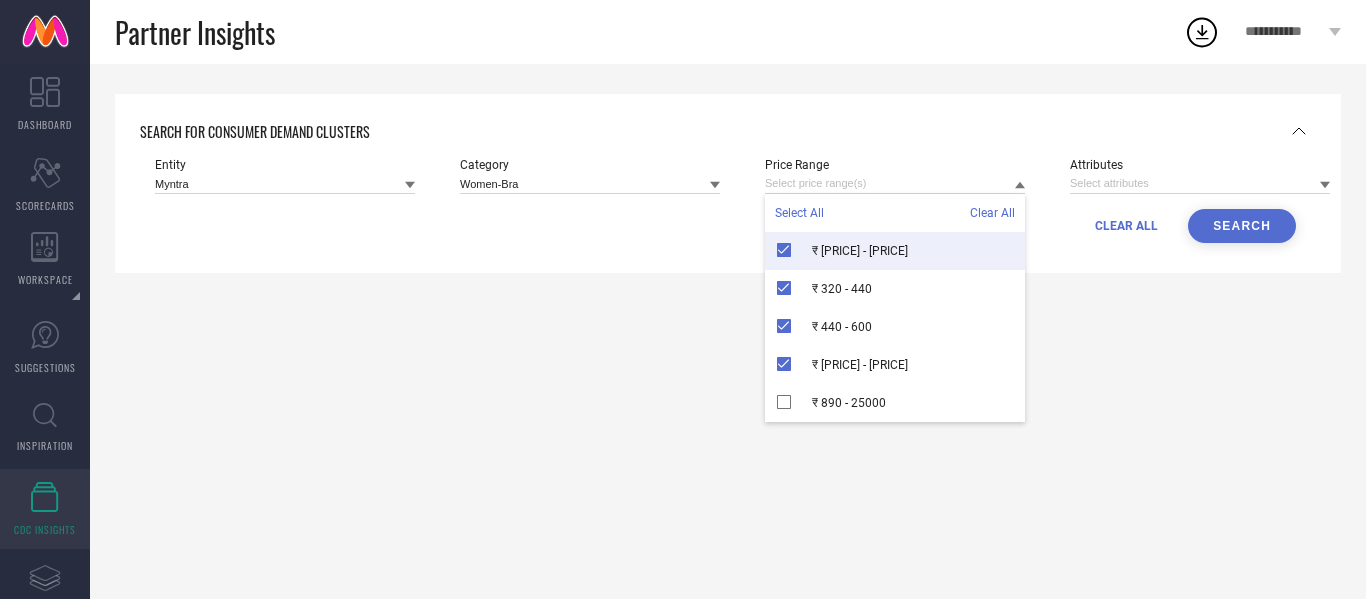click on "Entity Myntra Category Women-Bra Price Range Select All Clear All ₹ 80 - 320 ₹ 320 - 440 ₹ 440 - 600 ₹ 600 - 890 ₹ 890 - 25000 Attributes CLEAR ALL Search" at bounding box center (725, 200) 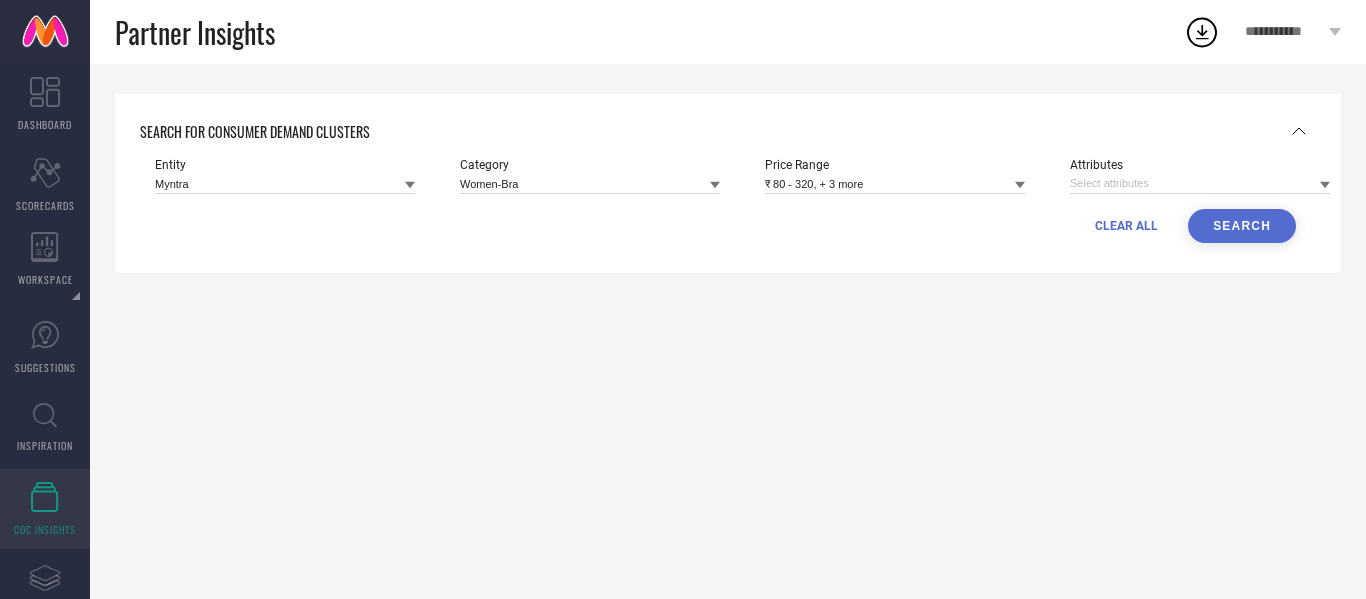 click on "Search" at bounding box center (1242, 226) 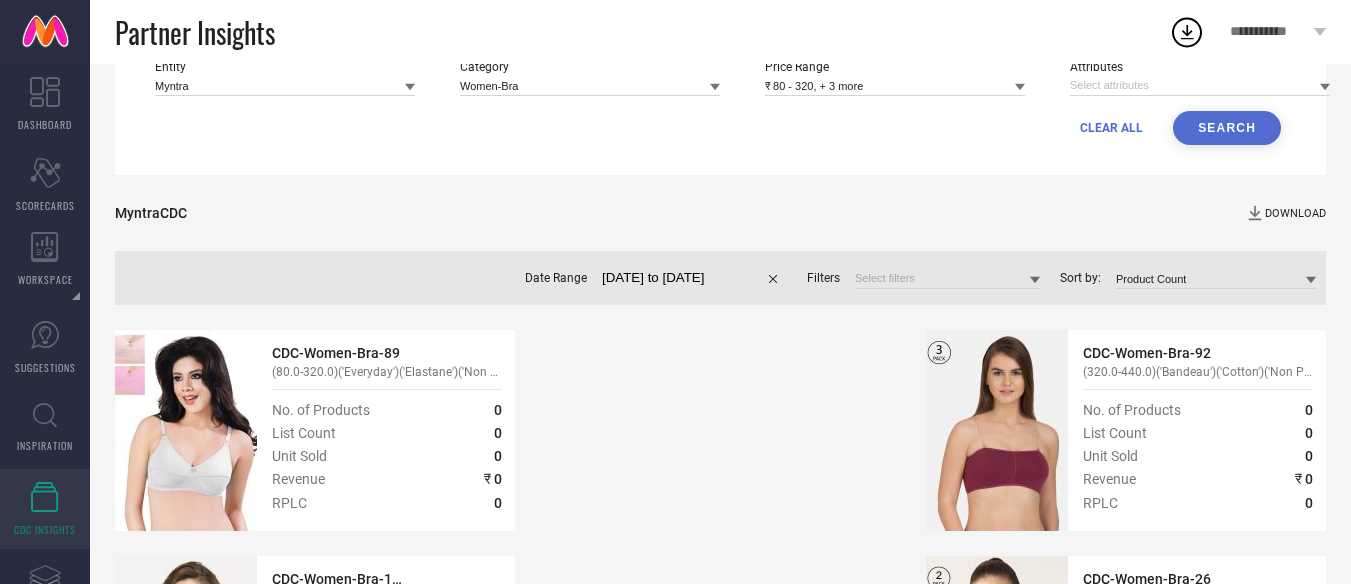scroll, scrollTop: 94, scrollLeft: 0, axis: vertical 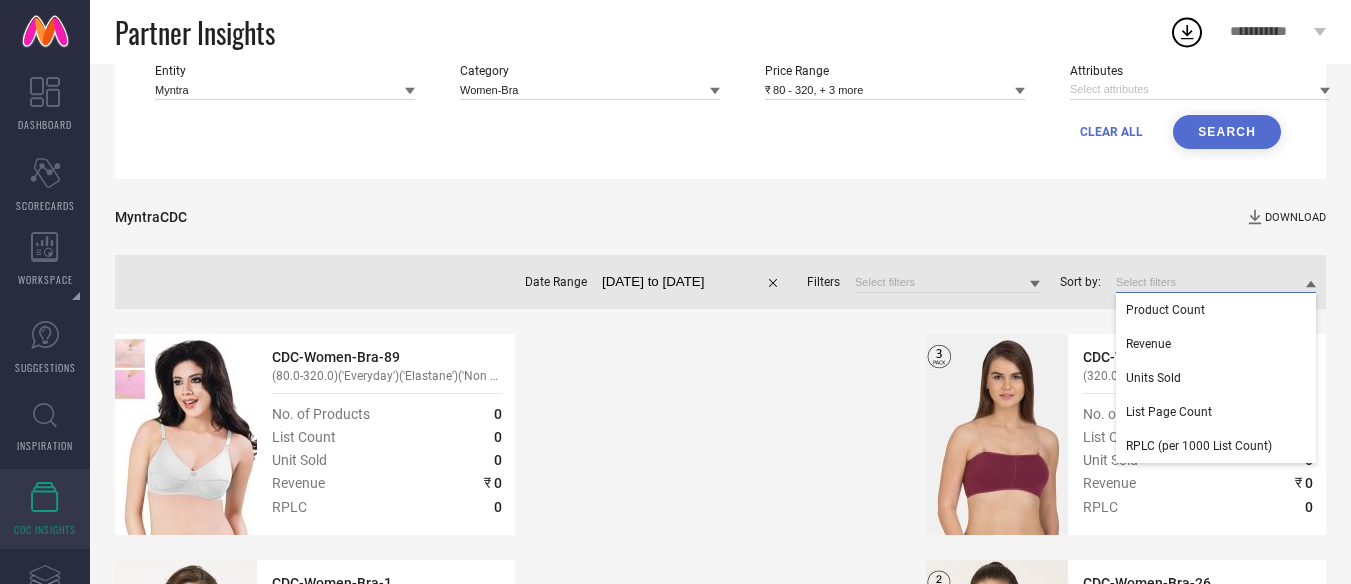 click at bounding box center (1216, 282) 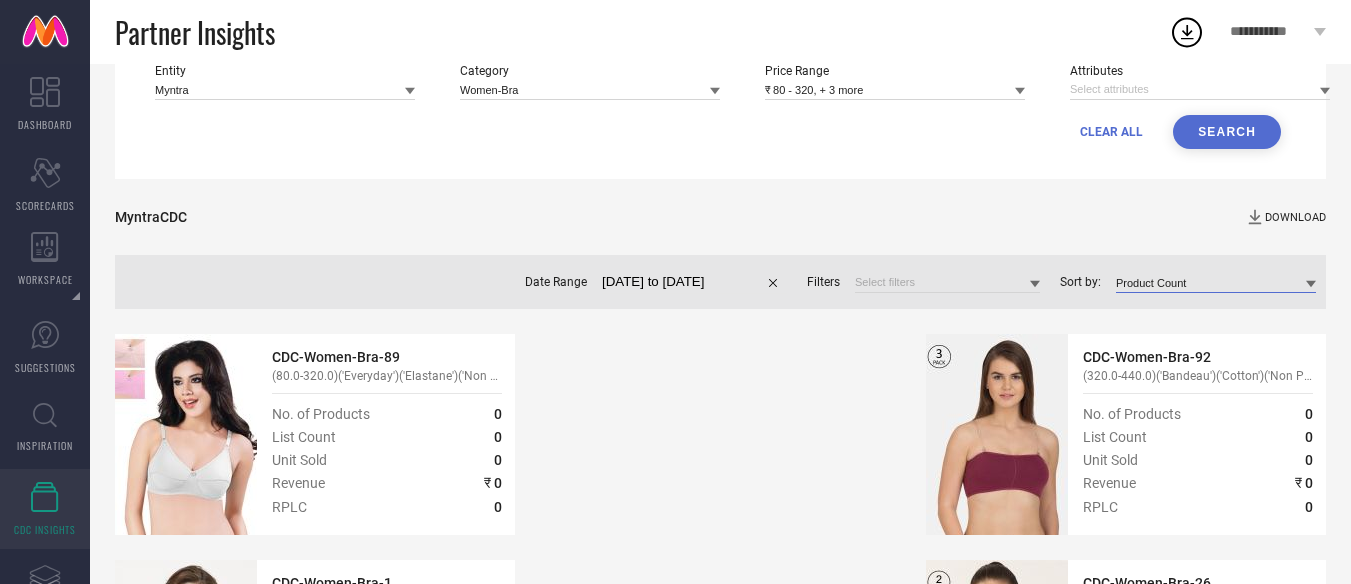 click at bounding box center [1216, 282] 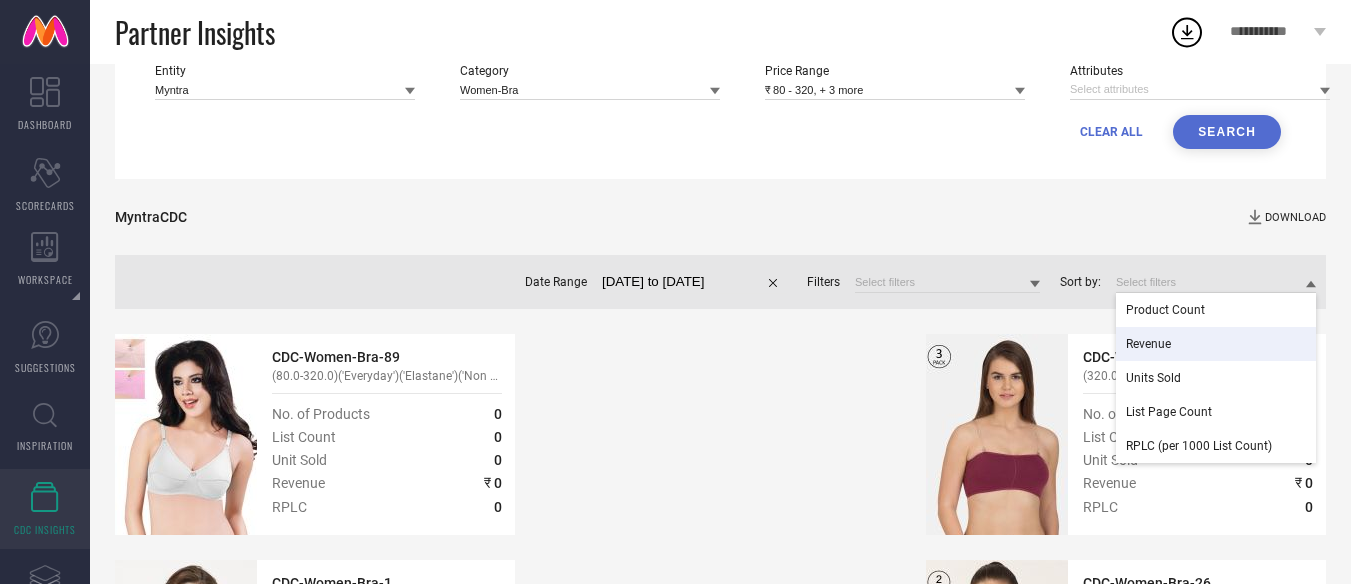 click on "Revenue" at bounding box center [1216, 344] 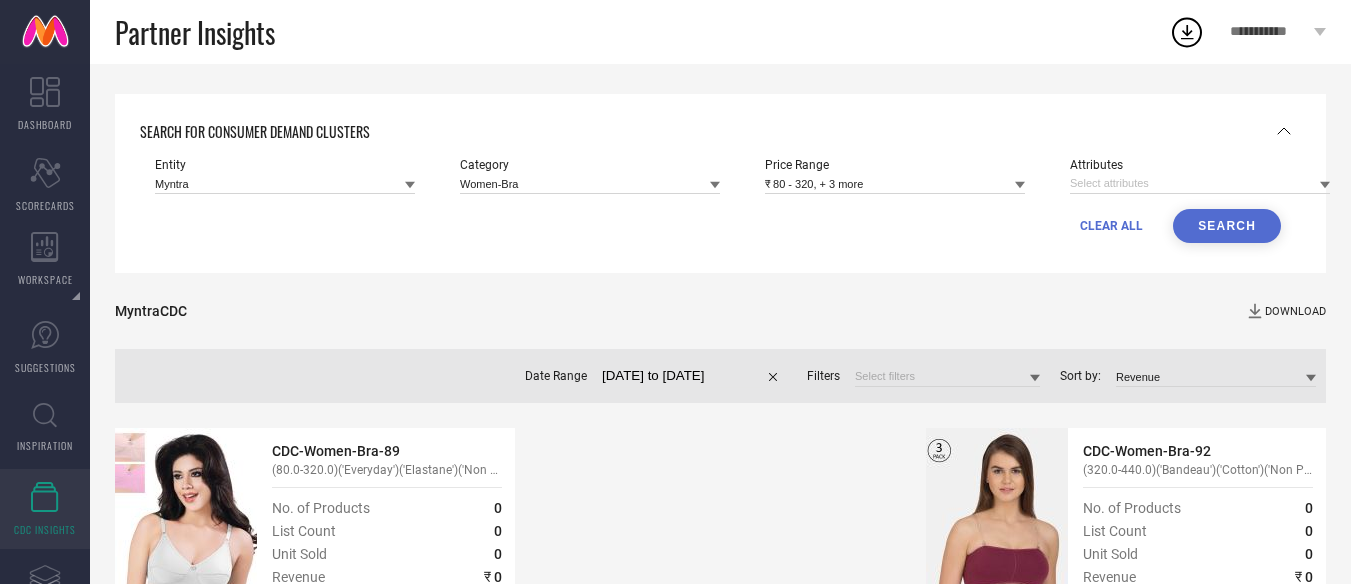 scroll, scrollTop: 6, scrollLeft: 0, axis: vertical 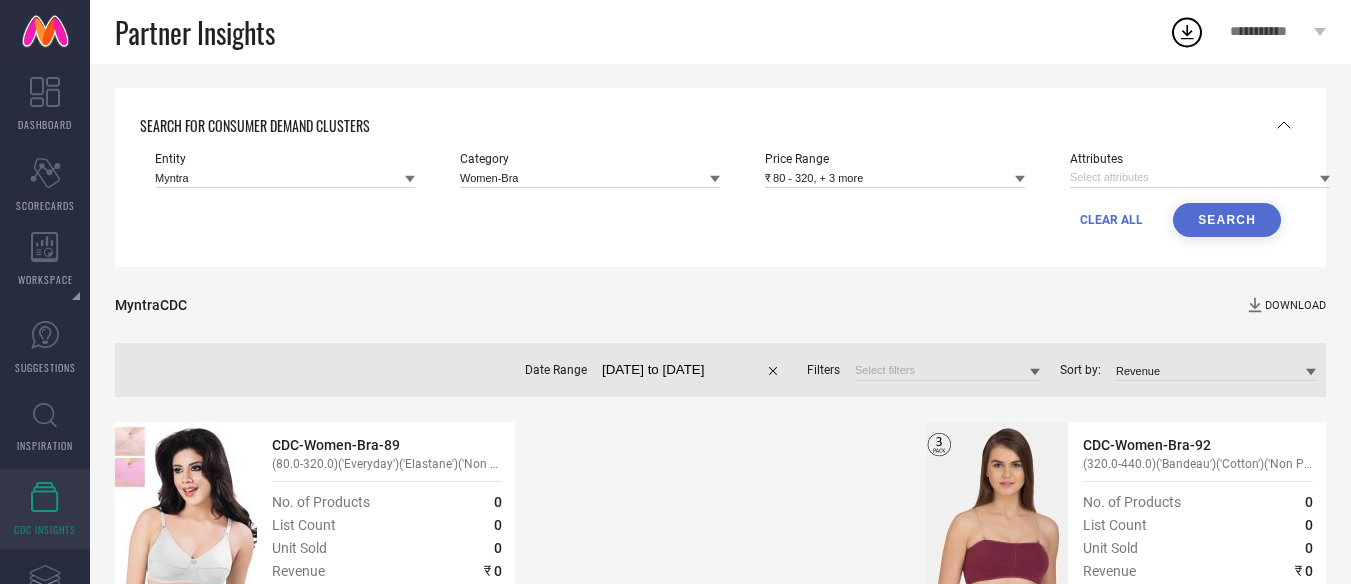 select on "6" 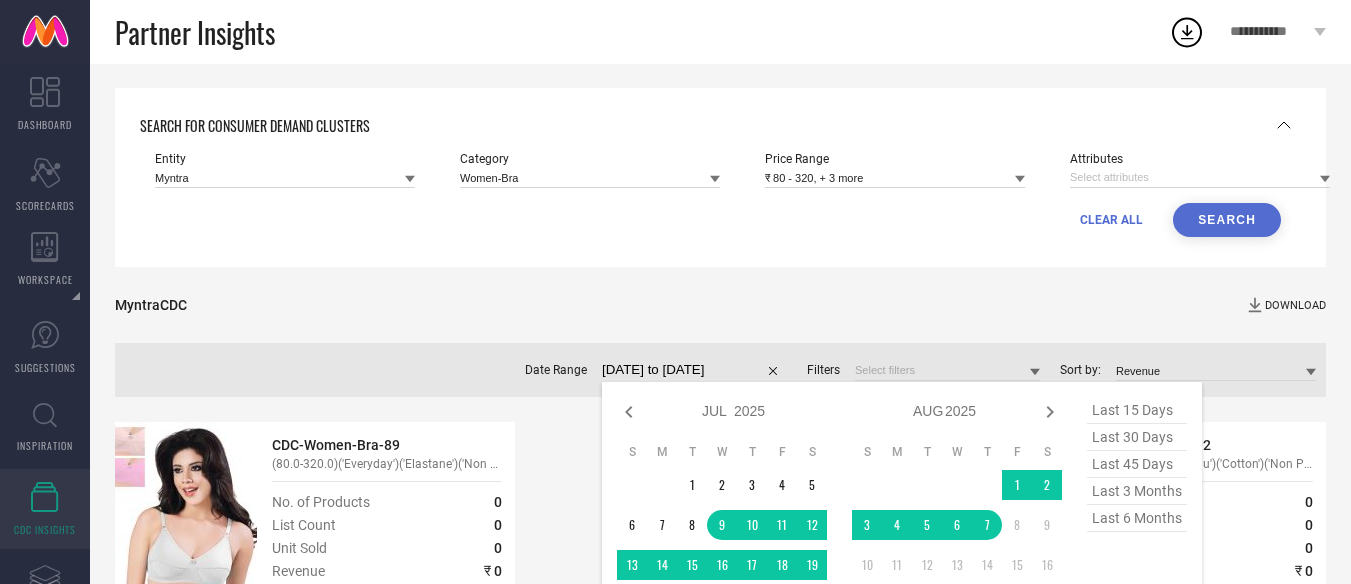 click on "[DATE] to [DATE]" at bounding box center [694, 370] 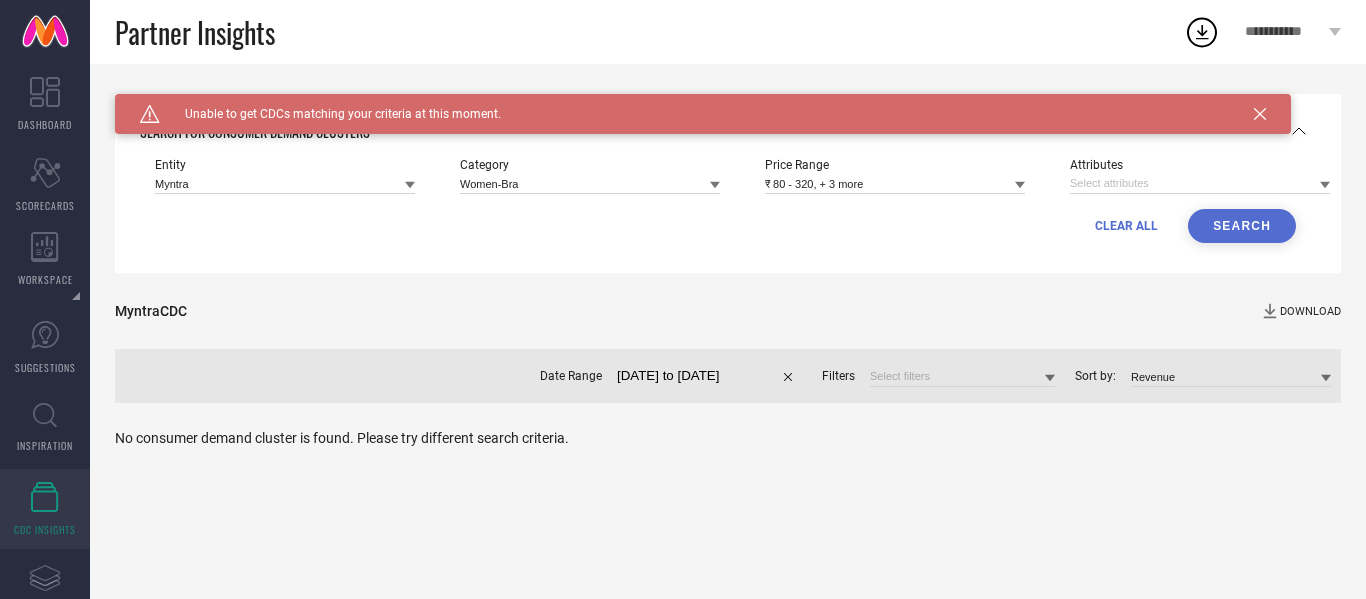 click on "Search" at bounding box center [1242, 226] 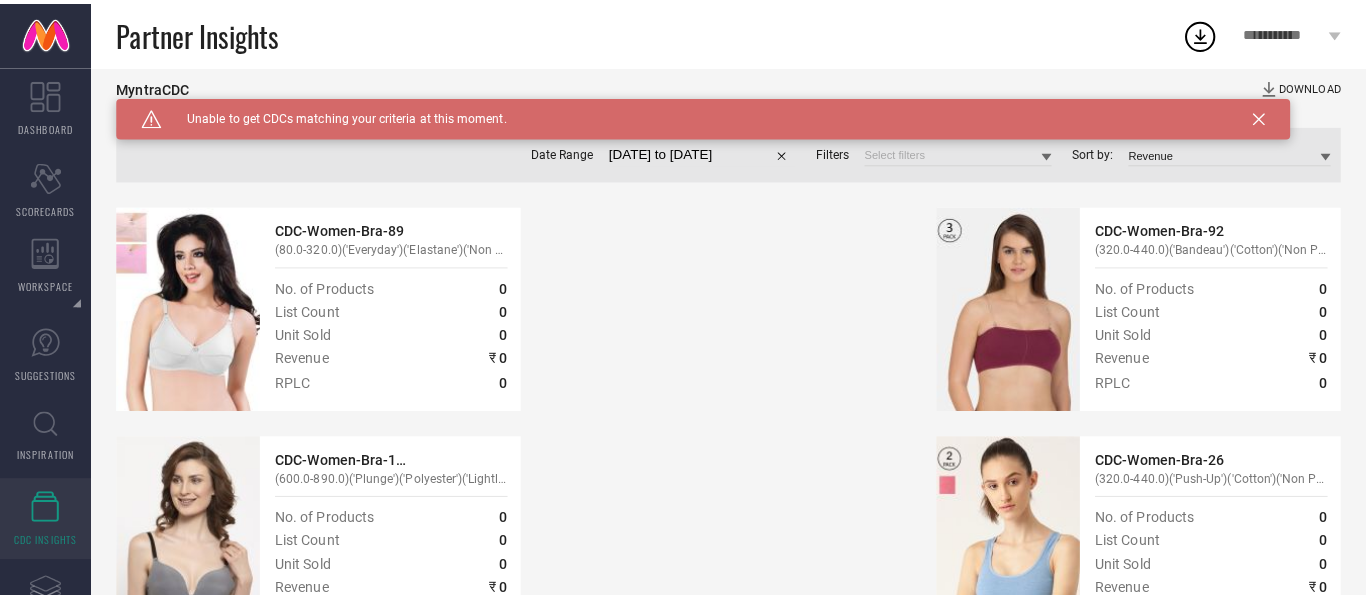scroll, scrollTop: 0, scrollLeft: 0, axis: both 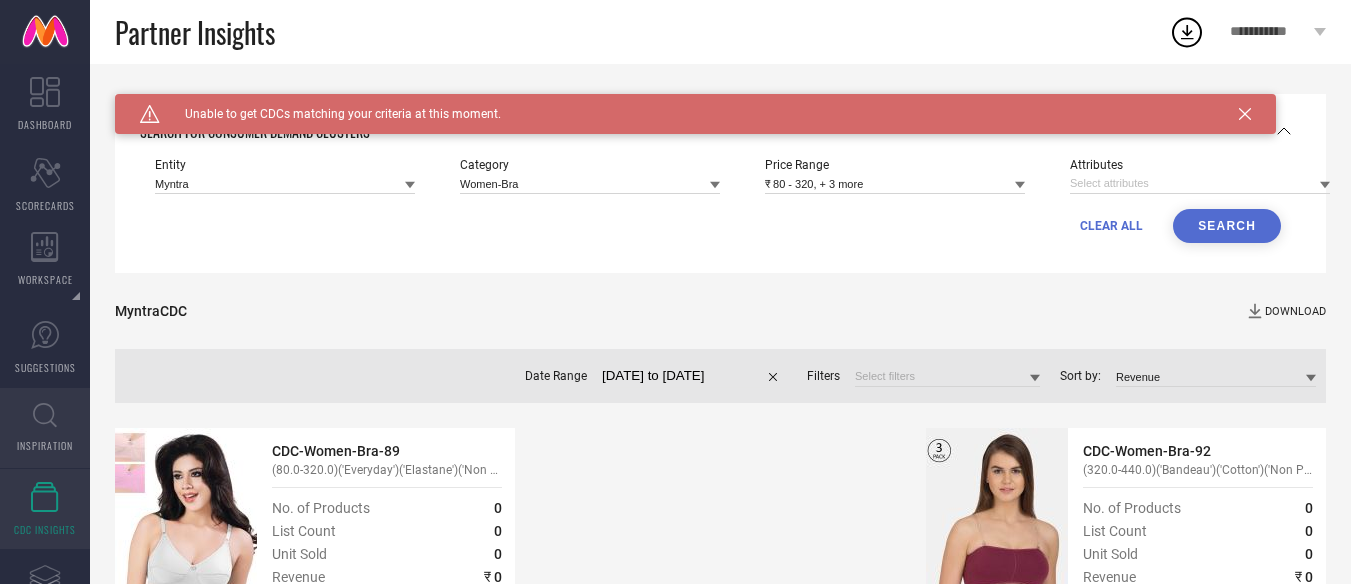 click on "INSPIRATION" at bounding box center (45, 428) 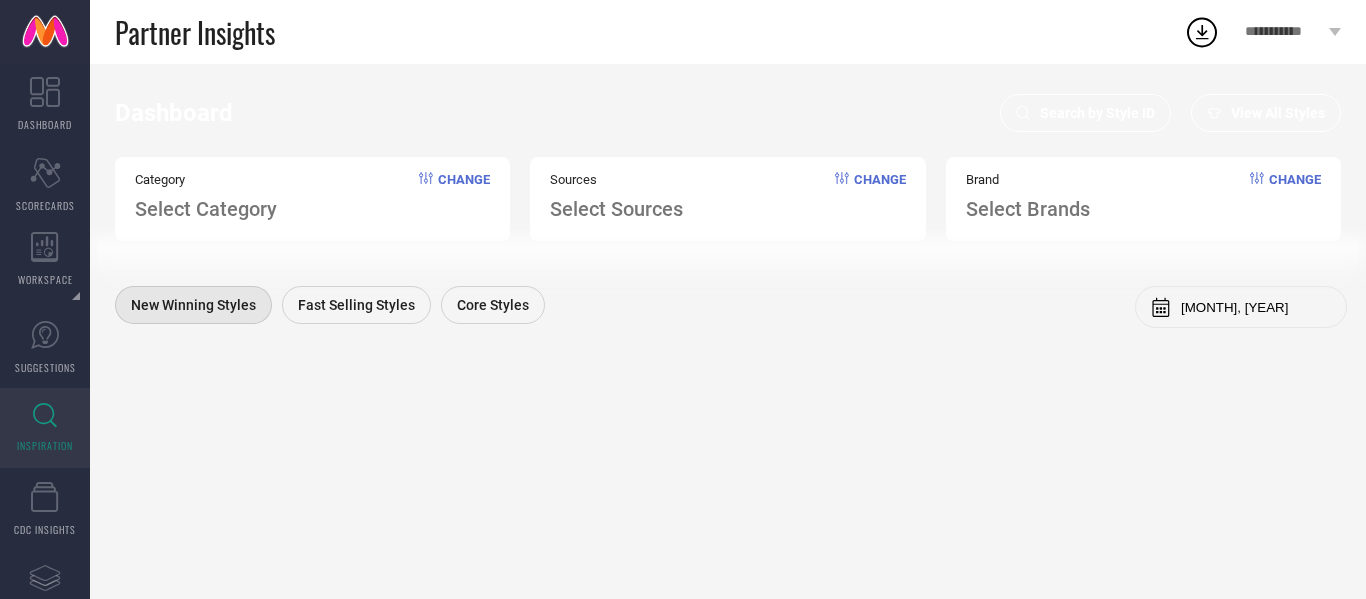 click on "Select Brands" at bounding box center (1028, 209) 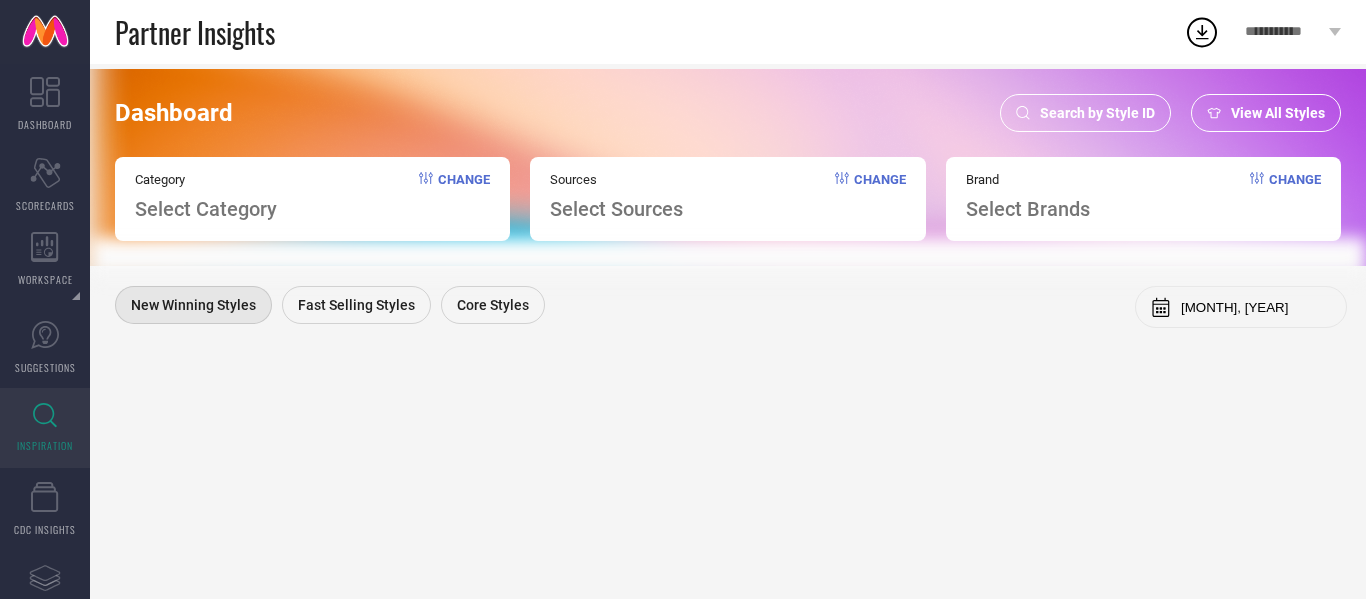 click on "Select Brands" at bounding box center (1028, 209) 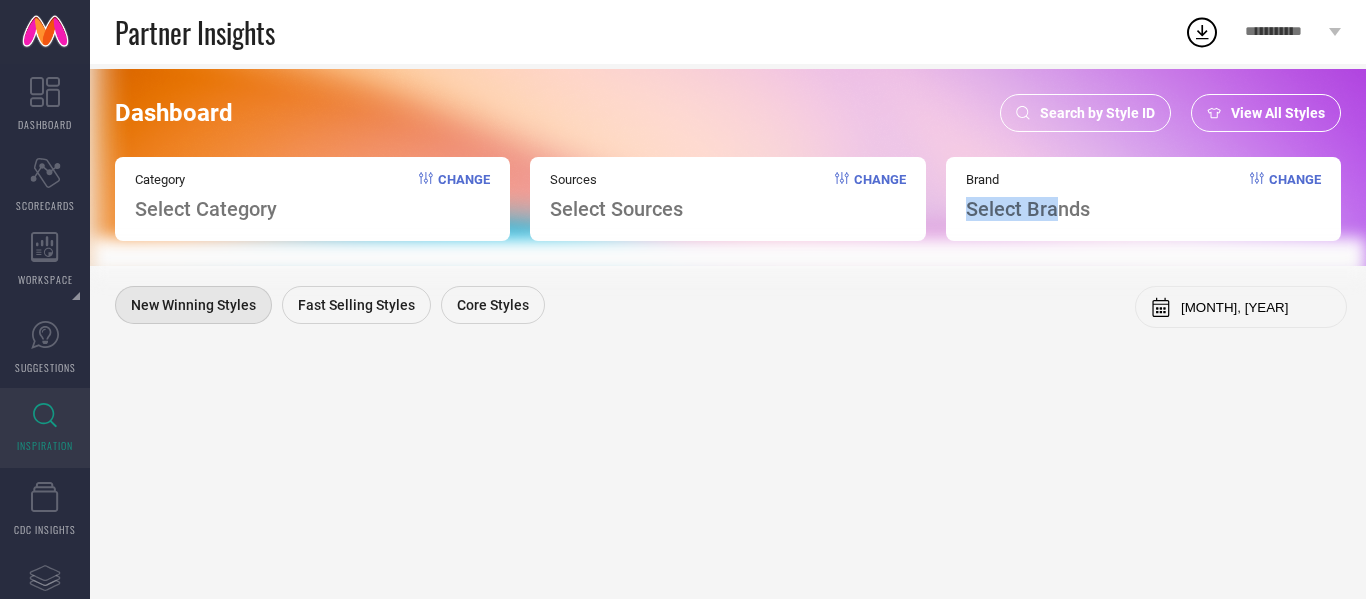 drag, startPoint x: 1042, startPoint y: 186, endPoint x: 1060, endPoint y: 222, distance: 40.24922 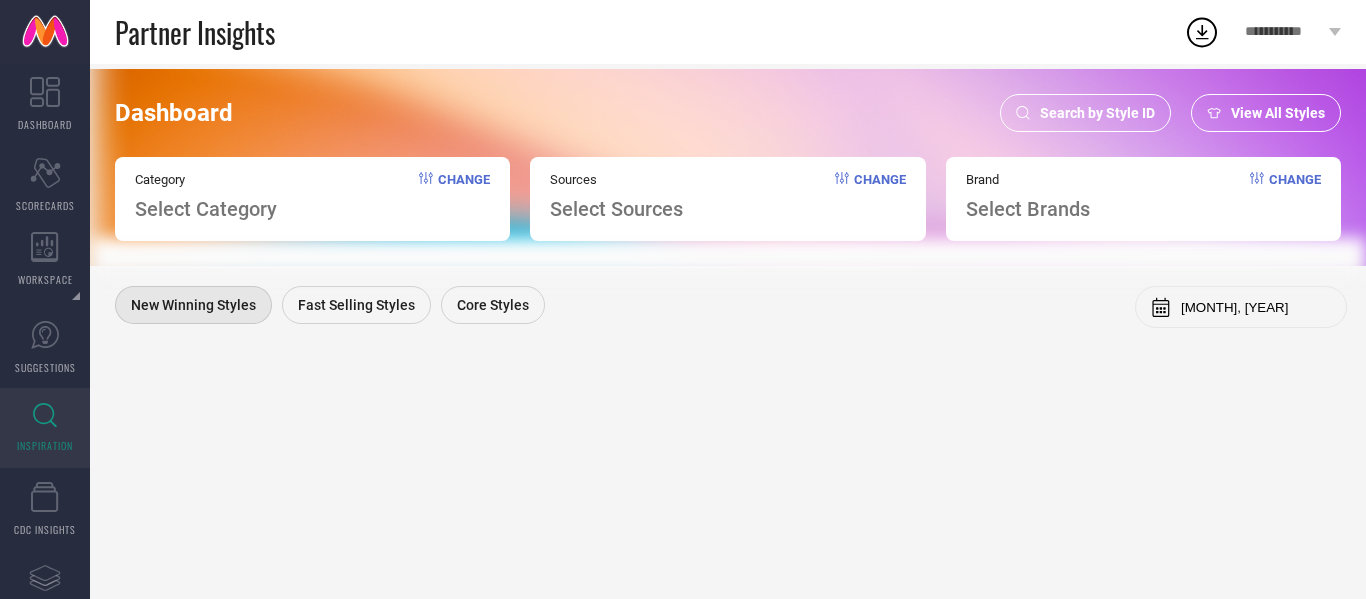 click on "Brand Select Brands Change" at bounding box center [1143, 199] 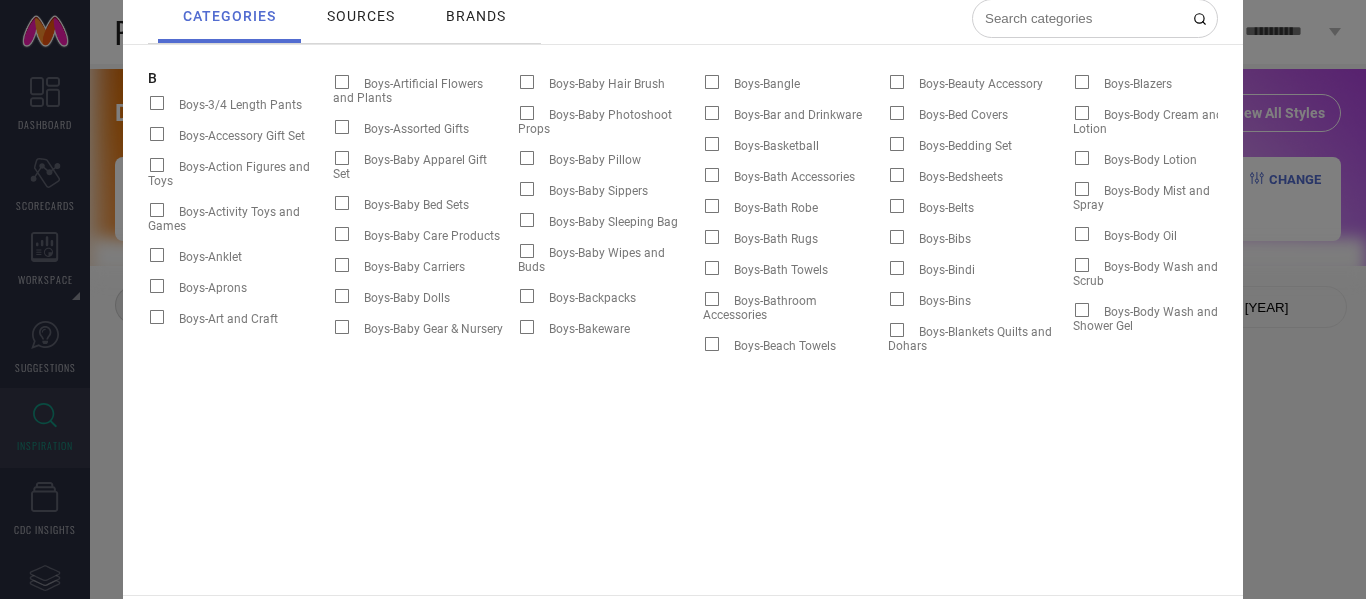 click on "brands" at bounding box center [476, 16] 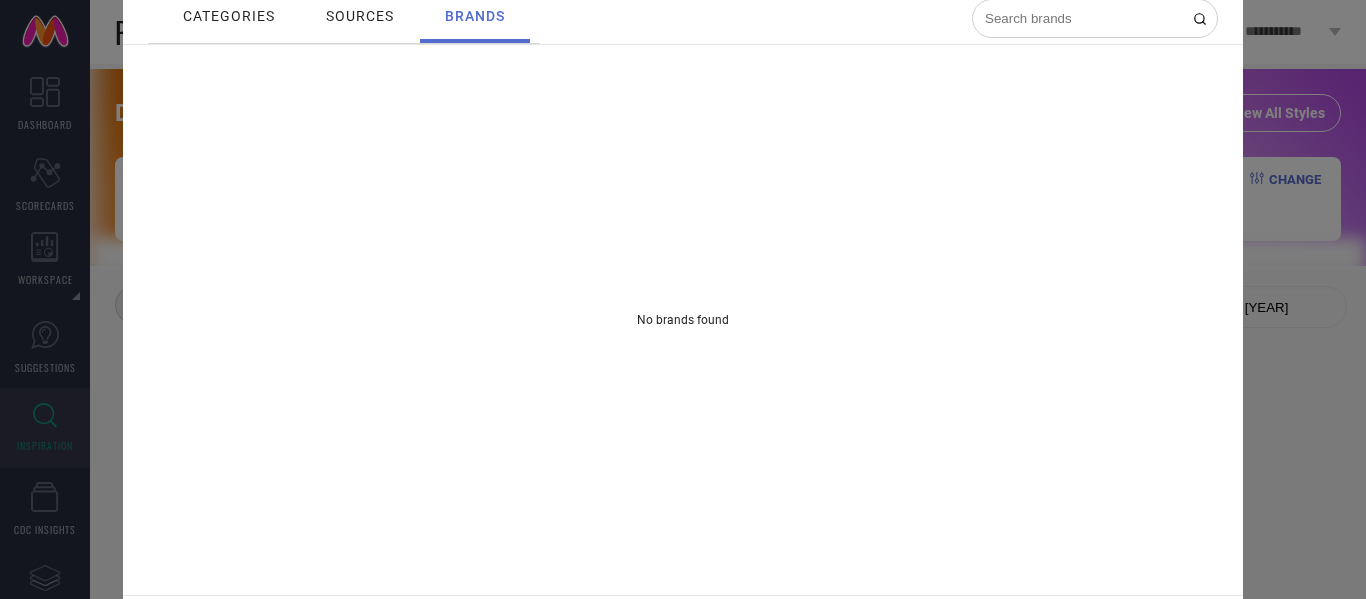 click at bounding box center [1095, 18] 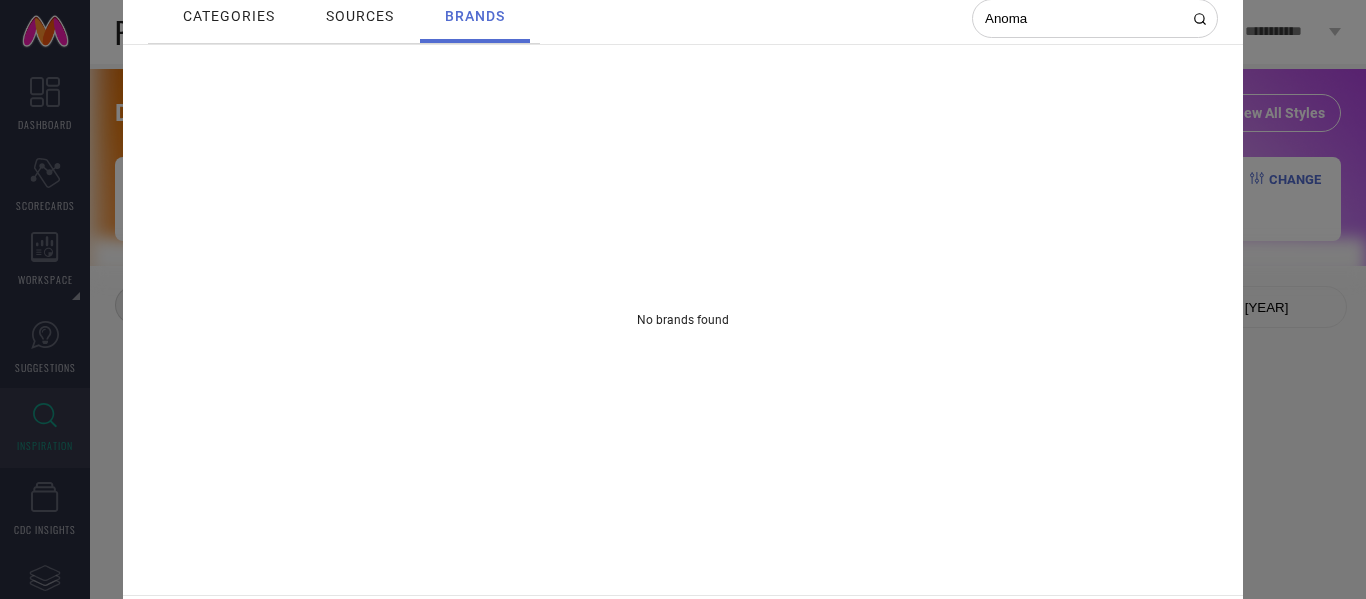 click 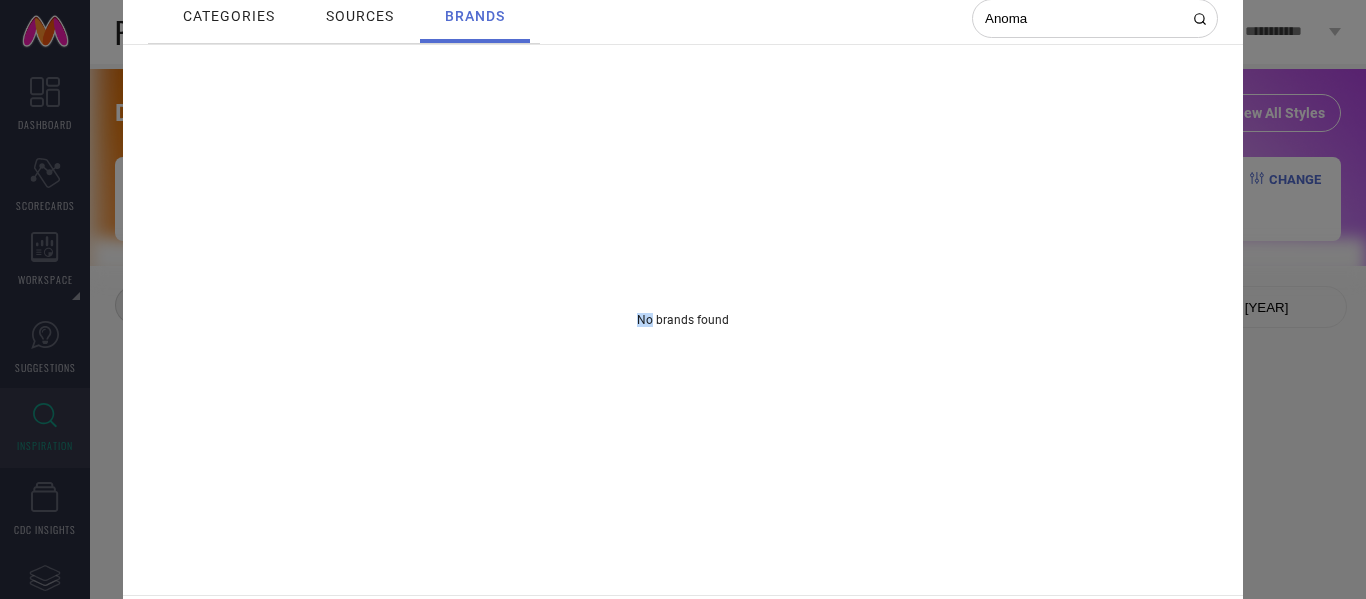 click on "Search categories sources brands Anoma B Boys-3/4 Length Pants Boys-Accessory Gift Set Boys-Action Figures and Toys Boys-Activity Toys and Games Boys-Anklet Boys-Aprons Boys-Art and Craft Boys-Artificial Flowers and Plants Boys-Assorted Gifts Boys-Baby Apparel Gift Set Boys-Baby Bed Sets Boys-Baby Care Products Boys-Baby Carriers Boys-Baby Dolls Boys-Baby Gear & Nursery Boys-Baby Hair Brush Boys-Baby Photoshoot Props Boys-Baby Pillow Boys-Baby Sippers Boys-Baby Sleeping Bag Boys-Baby Wipes and Buds Boys-Backpacks Boys-Bakeware Boys-Bangle Boys-Bar and Drinkware Boys-Basketball Boys-Bath Accessories Boys-Bath Robe Boys-Bath Rugs Boys-Bath Towels Boys-Bathroom Accessories Boys-Beach Towels Boys-Beauty Accessory Boys-Bed Covers Boys-Bedding Set Boys-Bedsheets Boys-Belts Boys-Bibs Boys-Bindi Boys-Bins Boys-Blankets Quilts and Dohars Boys-Blazers Boys-Body Cream and Lotion Boys-Body Lotion Boys-Body Mist and Spray Boys-Body Oil Boys-Body Wash and Scrub Boys-Body Wash and Shower Gel Boys-Bodysuit Boys-Bolsters G I" at bounding box center [683, 299] 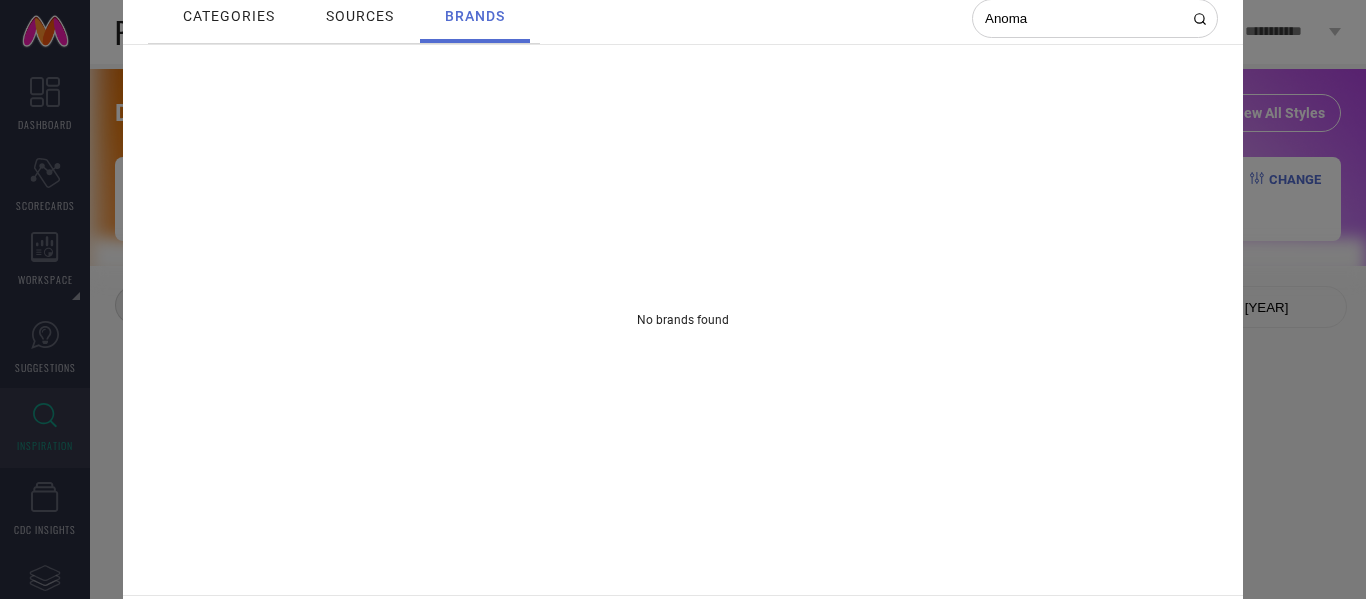 click on "Search categories sources brands Anoma B Boys-3/4 Length Pants Boys-Accessory Gift Set Boys-Action Figures and Toys Boys-Activity Toys and Games Boys-Anklet Boys-Aprons Boys-Art and Craft Boys-Artificial Flowers and Plants Boys-Assorted Gifts Boys-Baby Apparel Gift Set Boys-Baby Bed Sets Boys-Baby Care Products Boys-Baby Carriers Boys-Baby Dolls Boys-Baby Gear & Nursery Boys-Baby Hair Brush Boys-Baby Photoshoot Props Boys-Baby Pillow Boys-Baby Sippers Boys-Baby Sleeping Bag Boys-Baby Wipes and Buds Boys-Backpacks Boys-Bakeware Boys-Bangle Boys-Bar and Drinkware Boys-Basketball Boys-Bath Accessories Boys-Bath Robe Boys-Bath Rugs Boys-Bath Towels Boys-Bathroom Accessories Boys-Beach Towels Boys-Beauty Accessory Boys-Bed Covers Boys-Bedding Set Boys-Bedsheets Boys-Belts Boys-Bibs Boys-Bindi Boys-Bins Boys-Blankets Quilts and Dohars Boys-Blazers Boys-Body Cream and Lotion Boys-Body Lotion Boys-Body Mist and Spray Boys-Body Oil Boys-Body Wash and Scrub Boys-Body Wash and Shower Gel Boys-Bodysuit Boys-Bolsters G I" at bounding box center (683, 299) 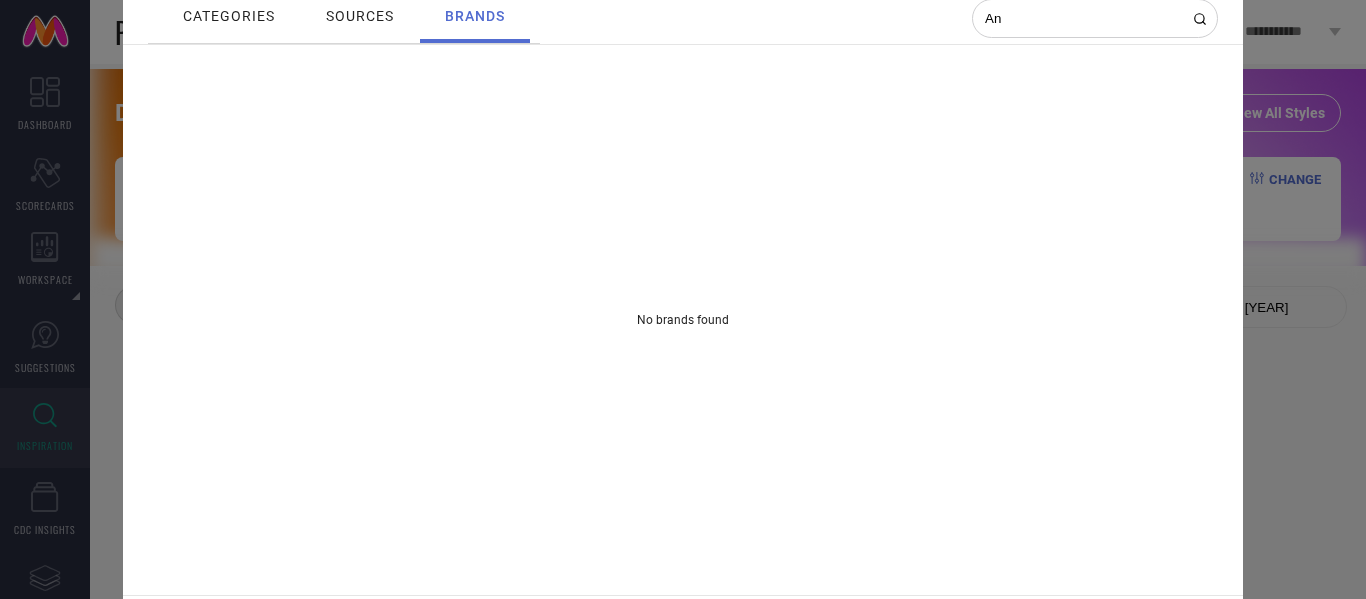 type on "A" 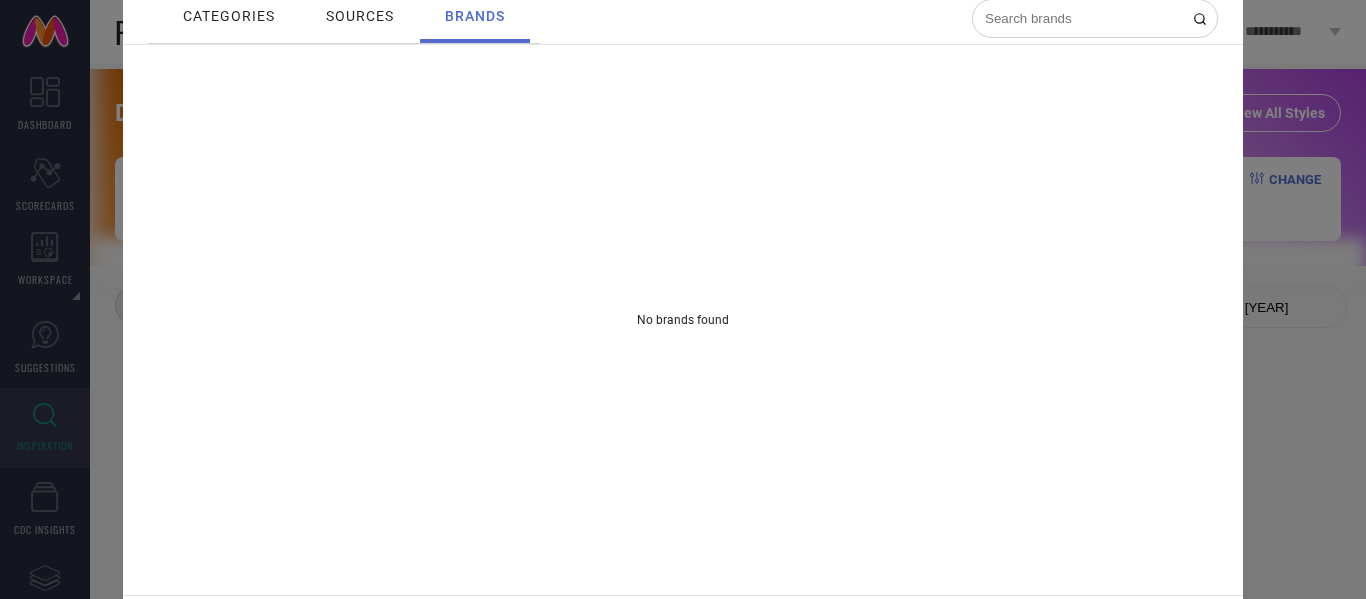 type 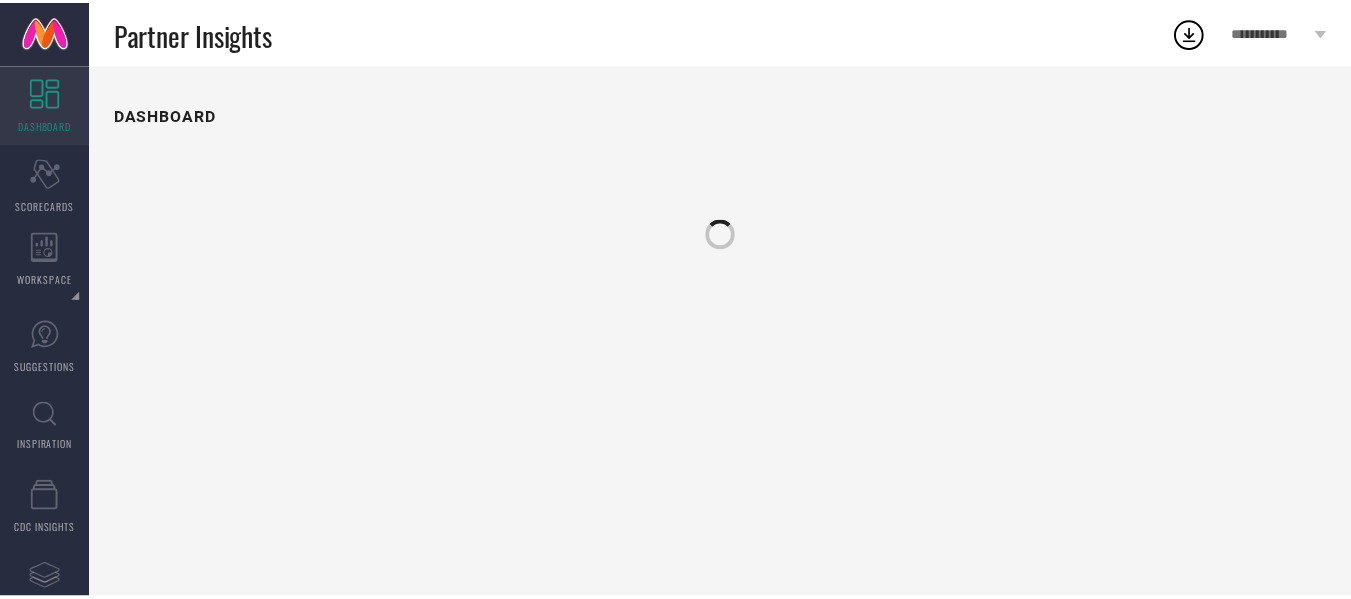 scroll, scrollTop: 0, scrollLeft: 0, axis: both 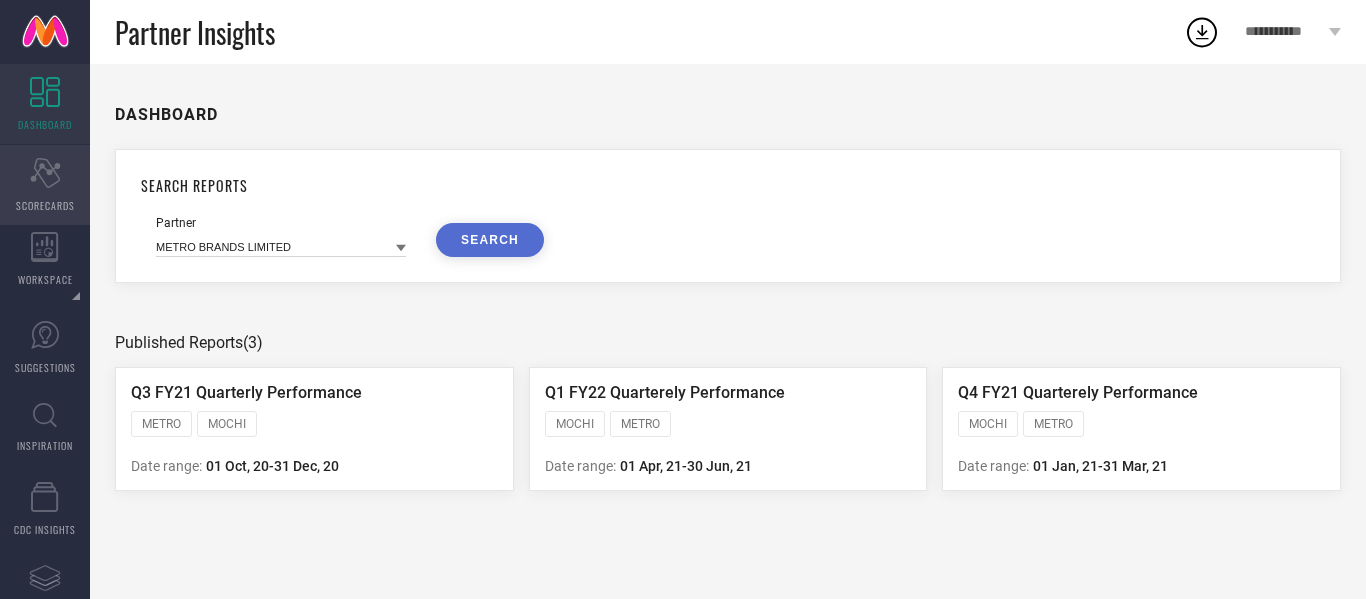 click on "Scorecard SCORECARDS" at bounding box center [45, 185] 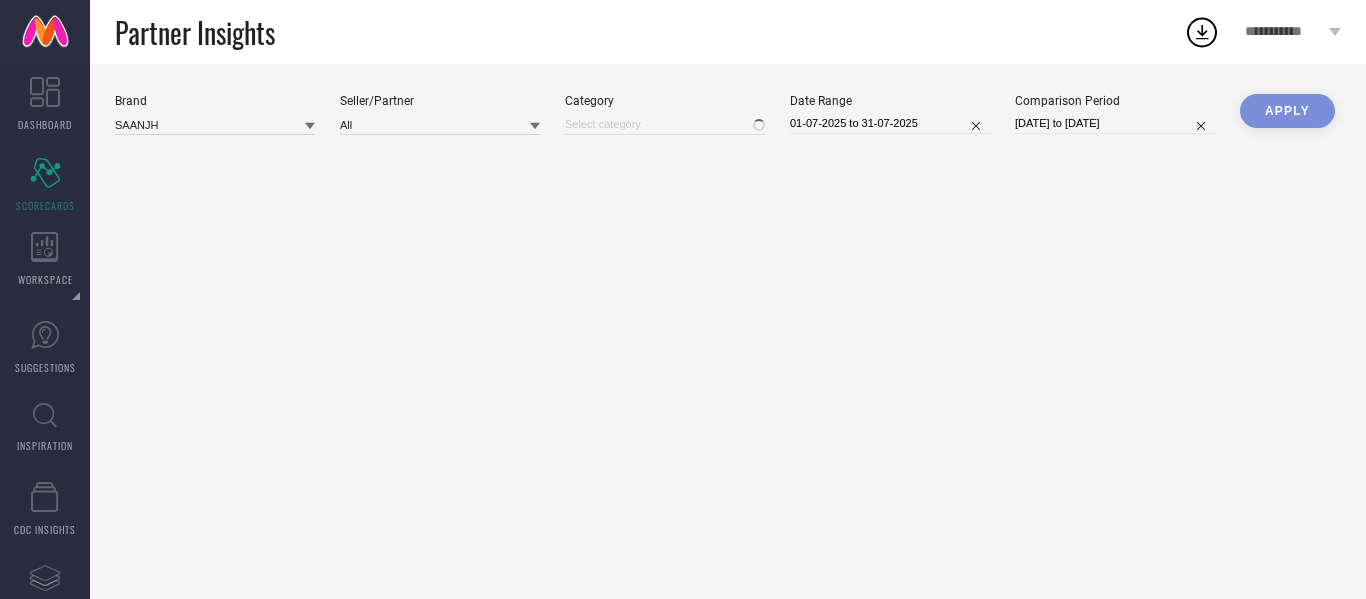 type on "All" 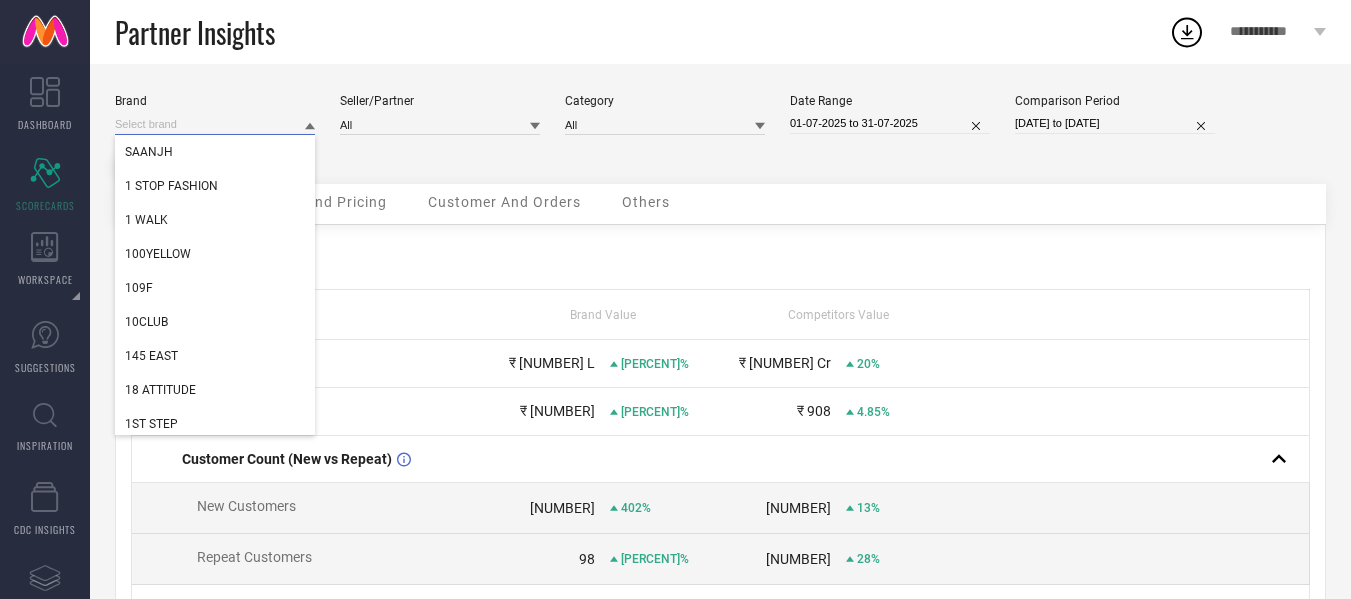 click at bounding box center [215, 124] 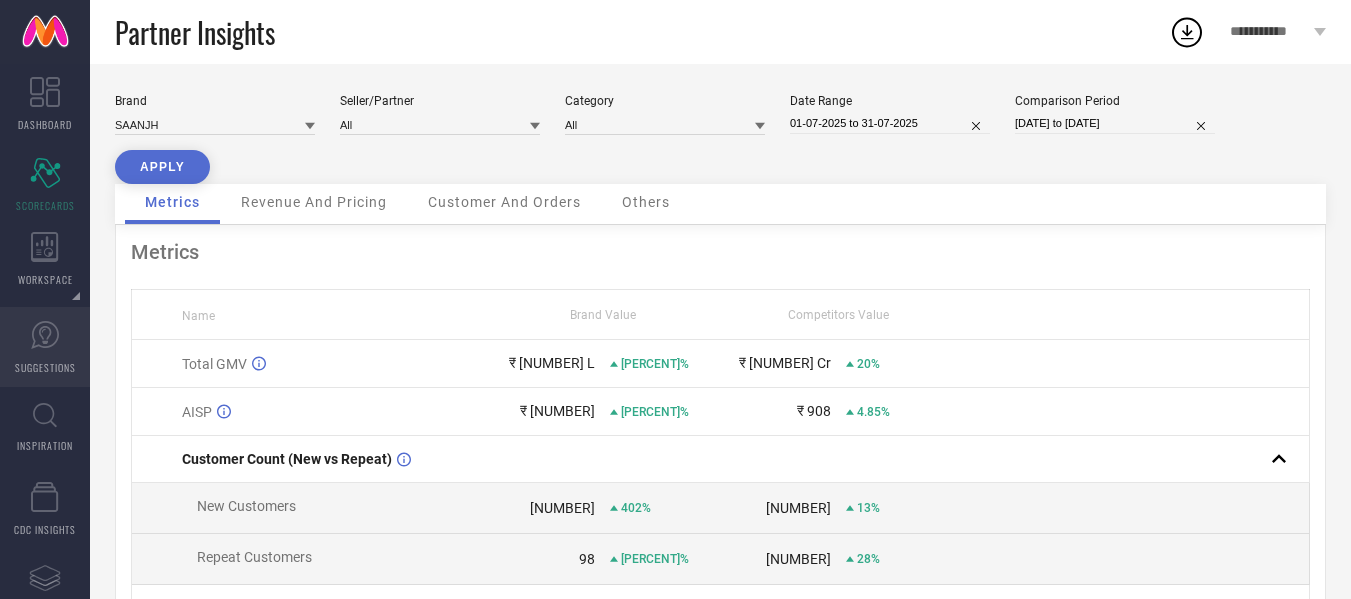 click on "SUGGESTIONS" at bounding box center (45, 347) 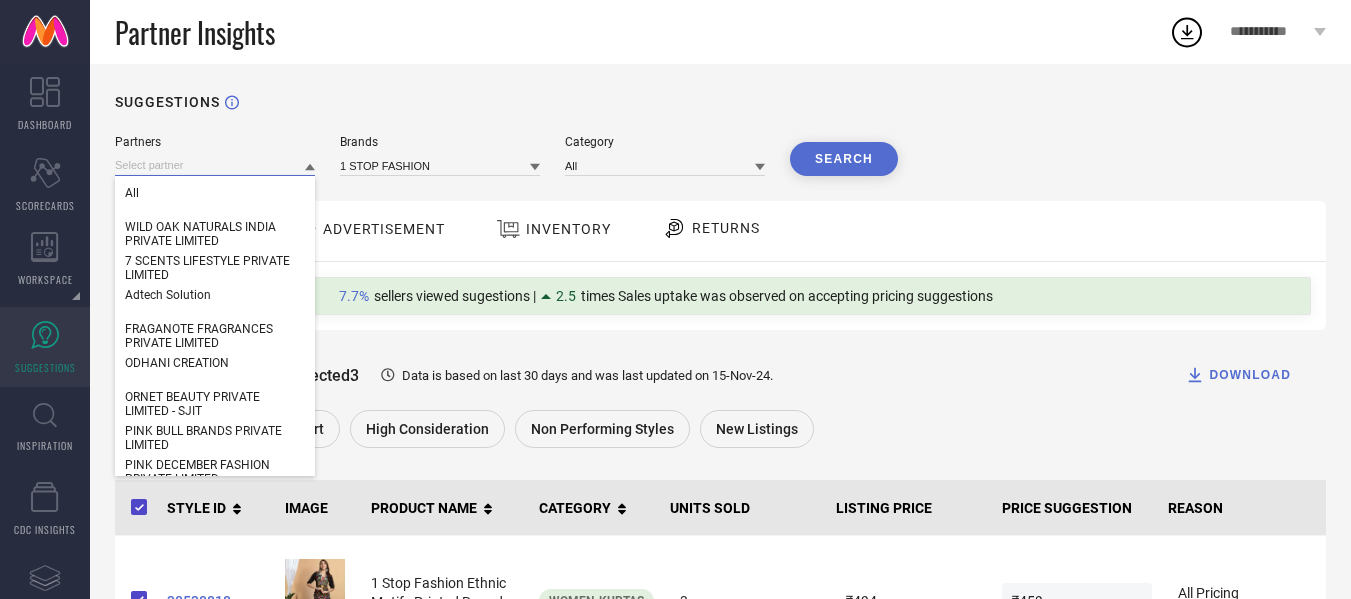 click at bounding box center (215, 165) 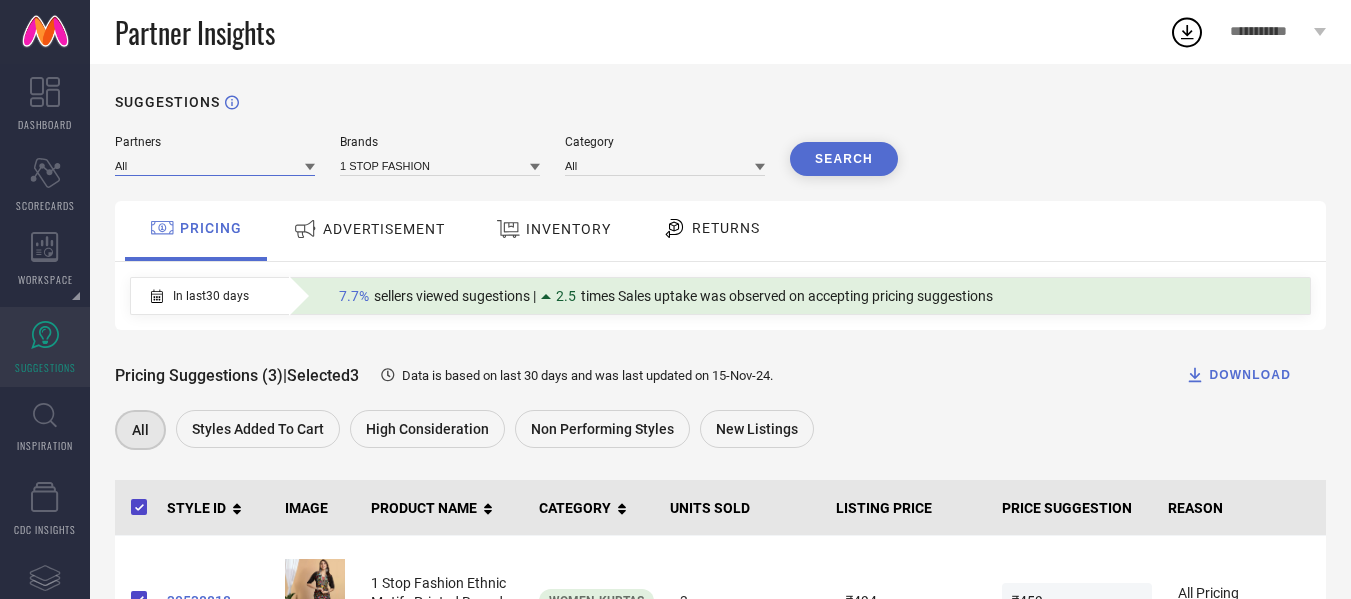 click at bounding box center [215, 165] 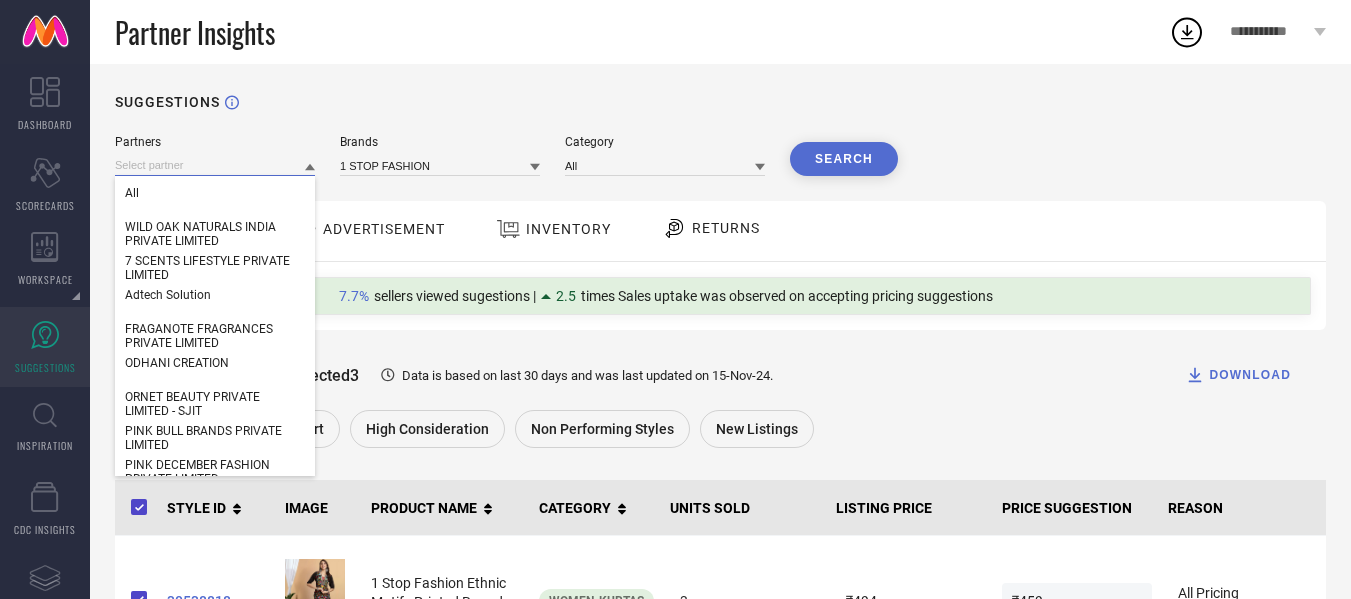 paste on "Anoma" 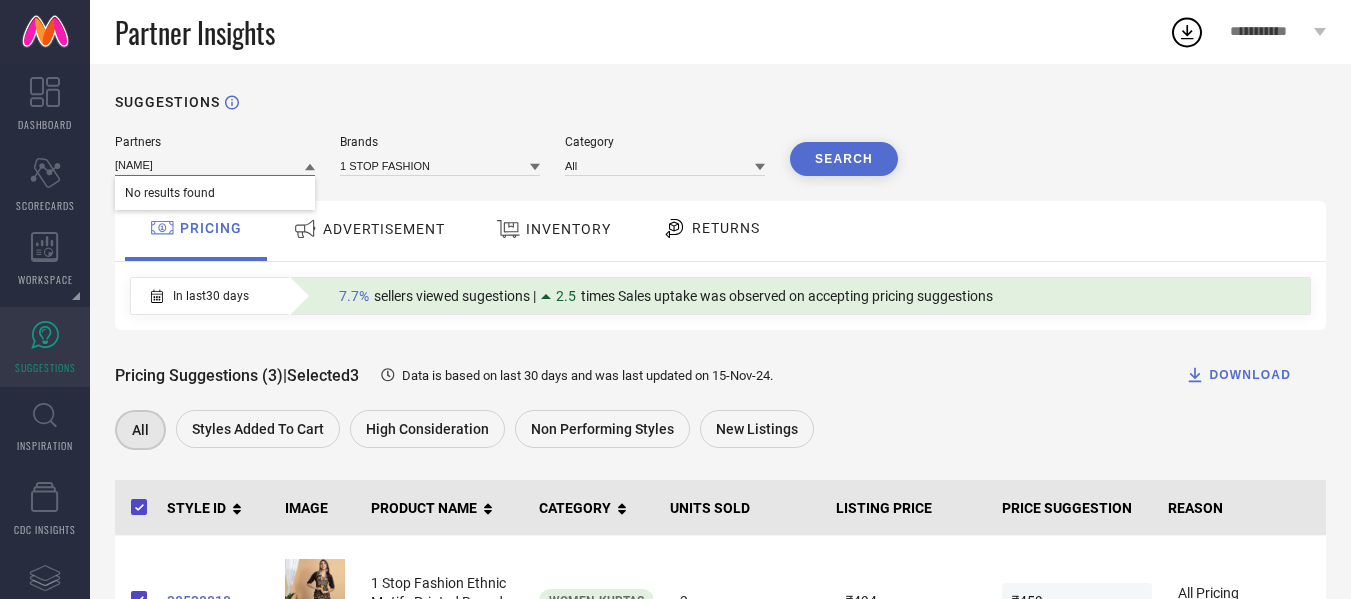 type on "Anoma" 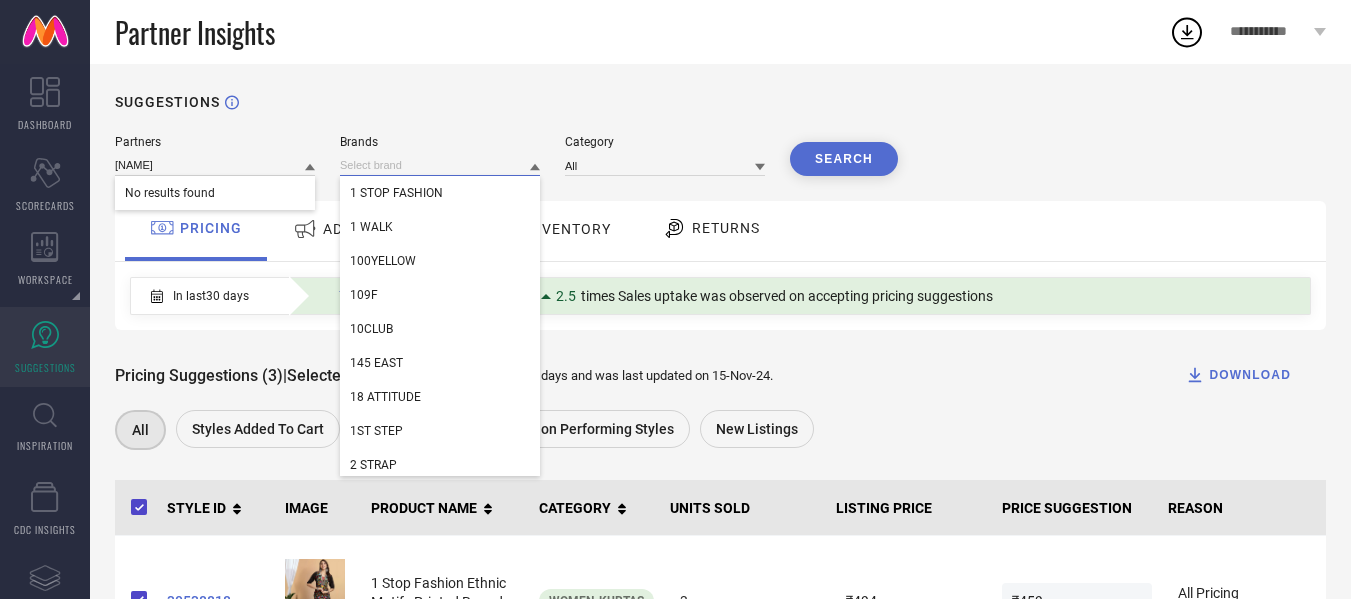 click at bounding box center (440, 165) 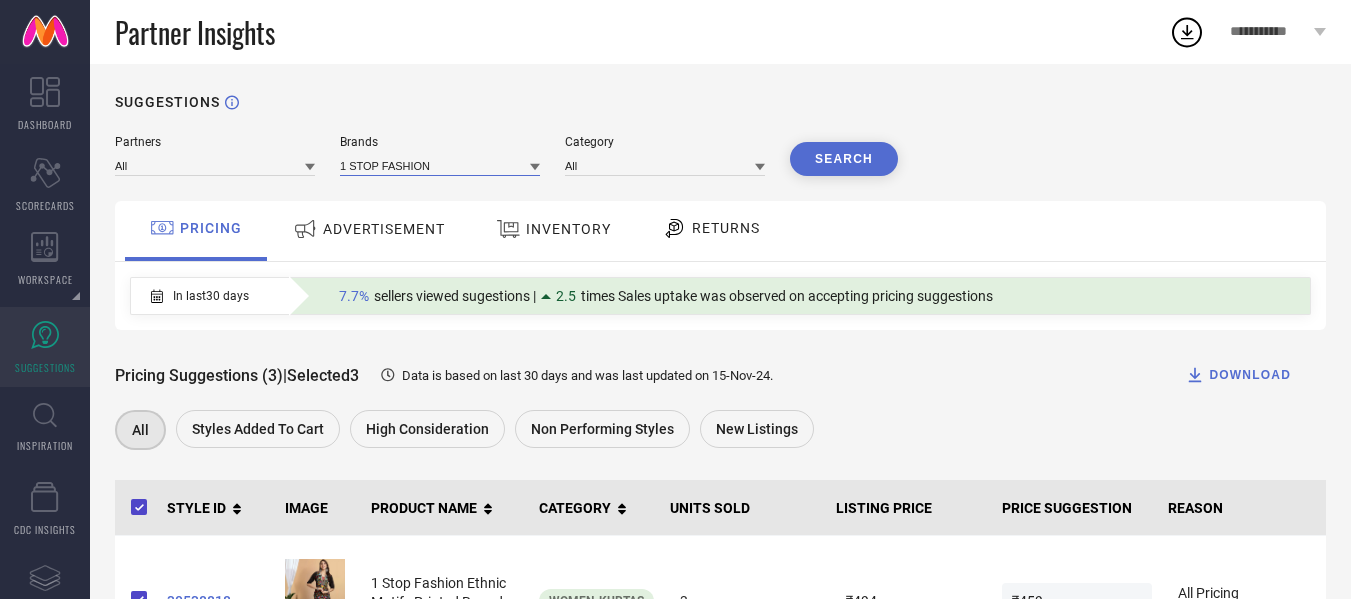 click at bounding box center [440, 165] 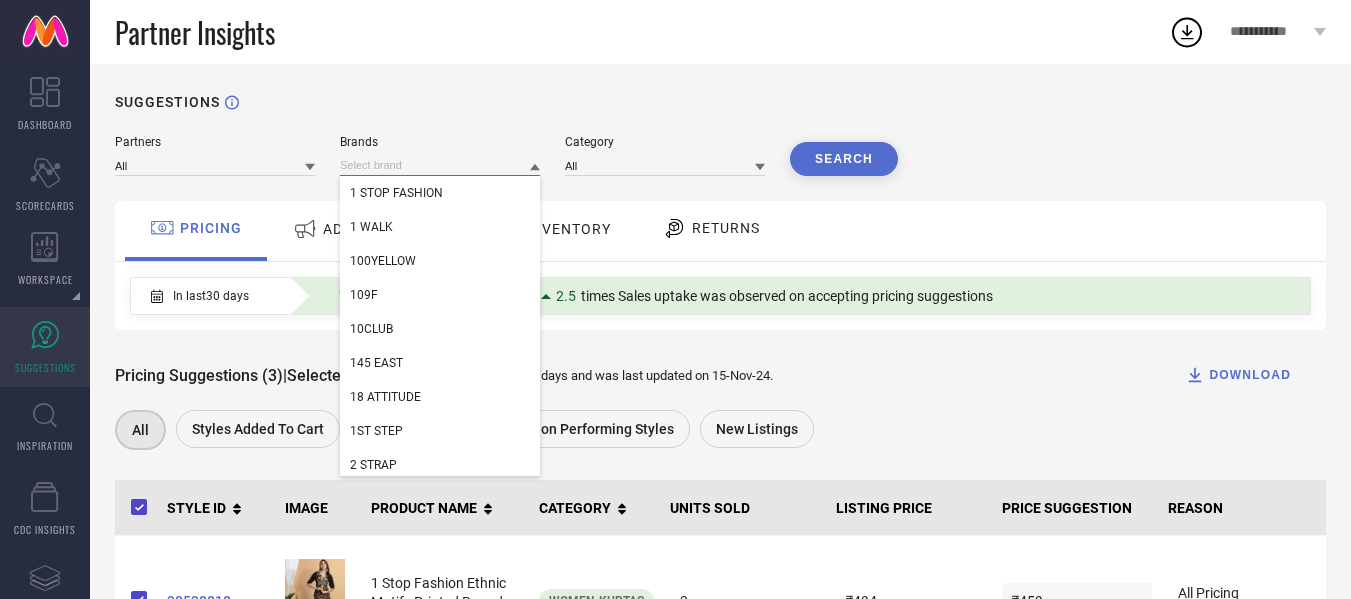 paste on "Anoma" 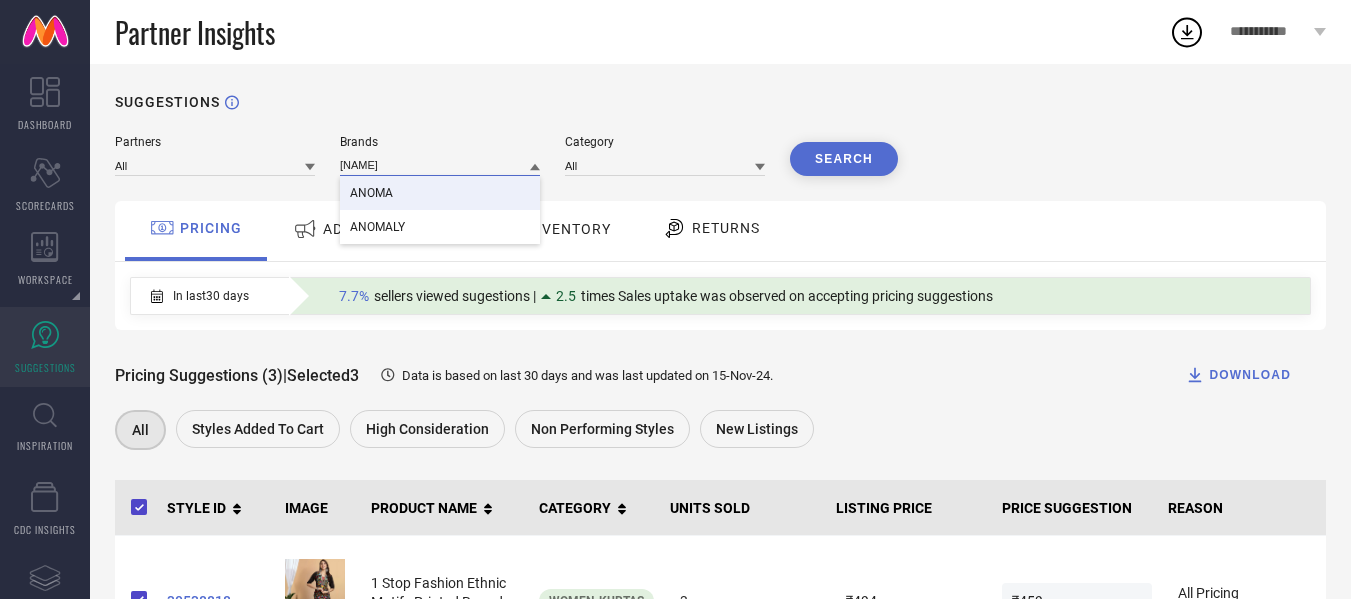 type on "Anoma" 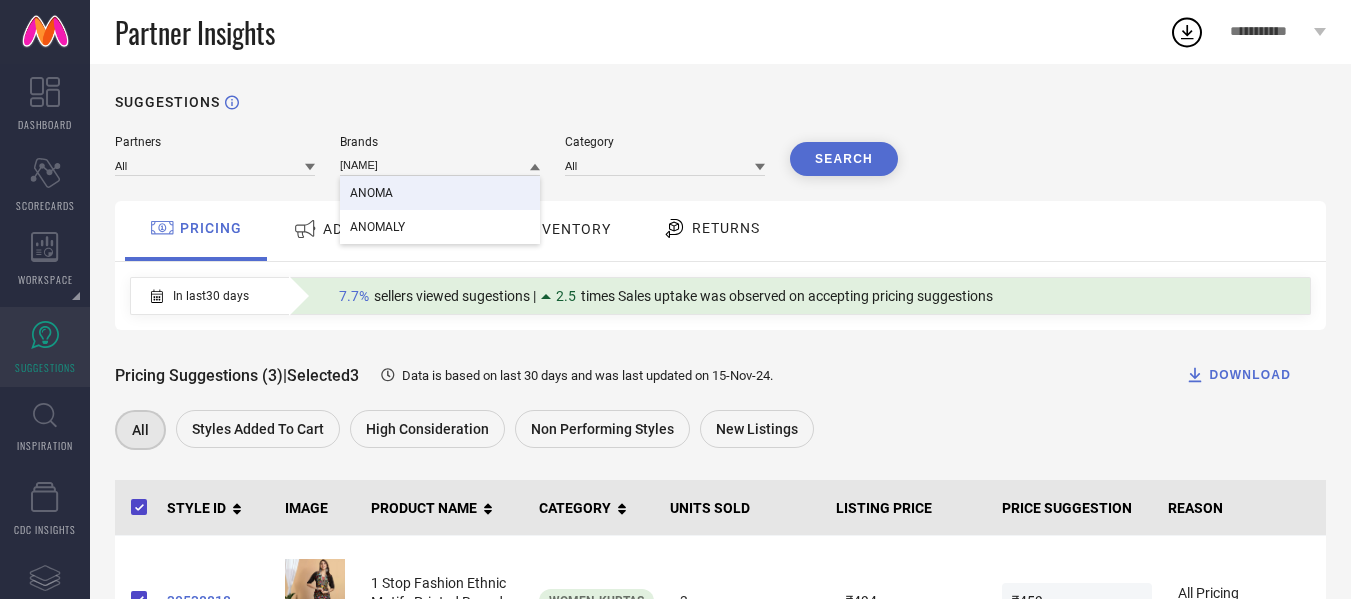 click on "ANOMA" at bounding box center [440, 193] 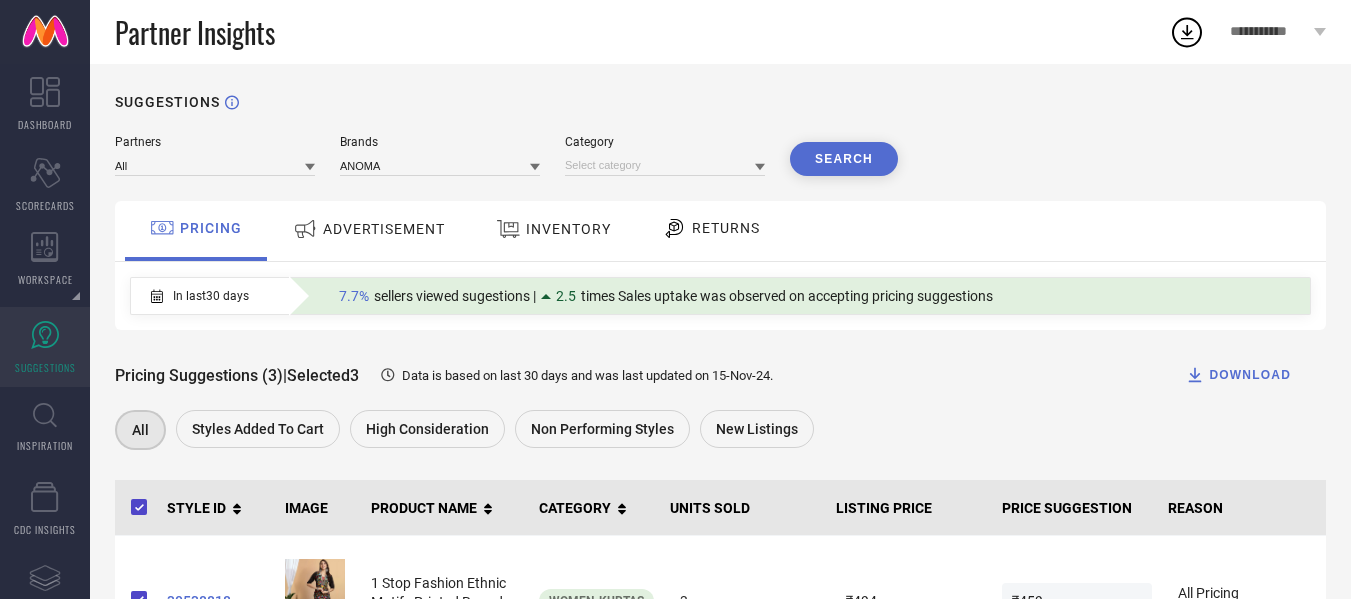 click on "Search" at bounding box center [844, 159] 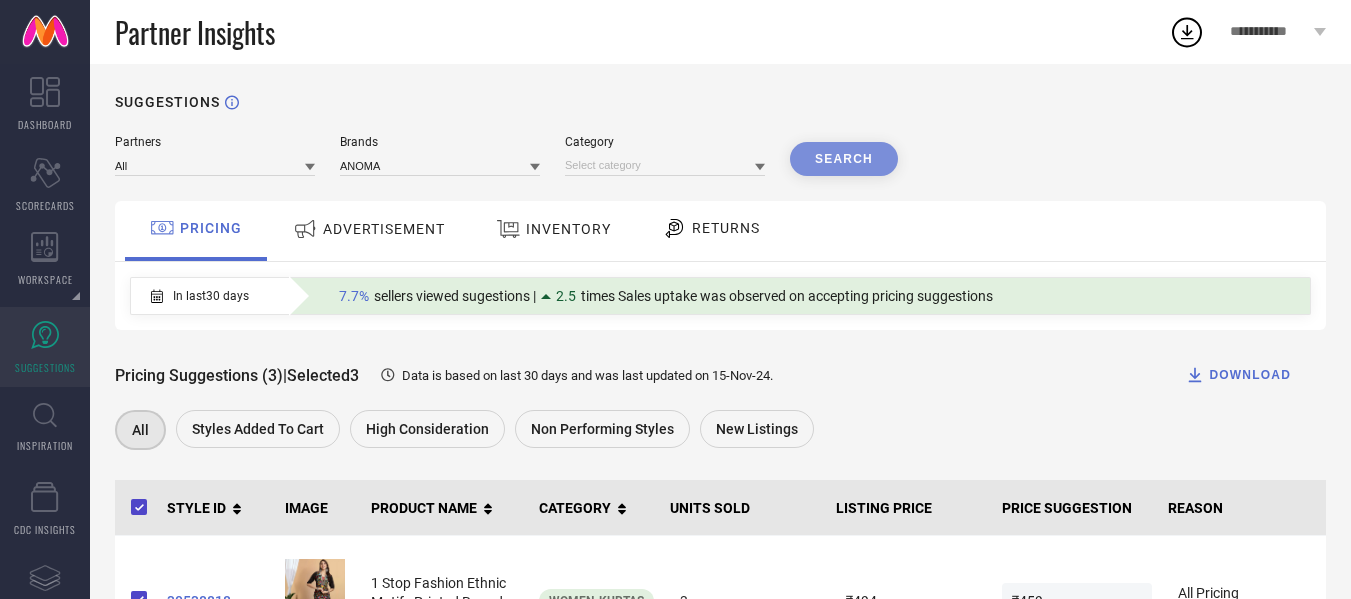 click on "Search" at bounding box center [844, 159] 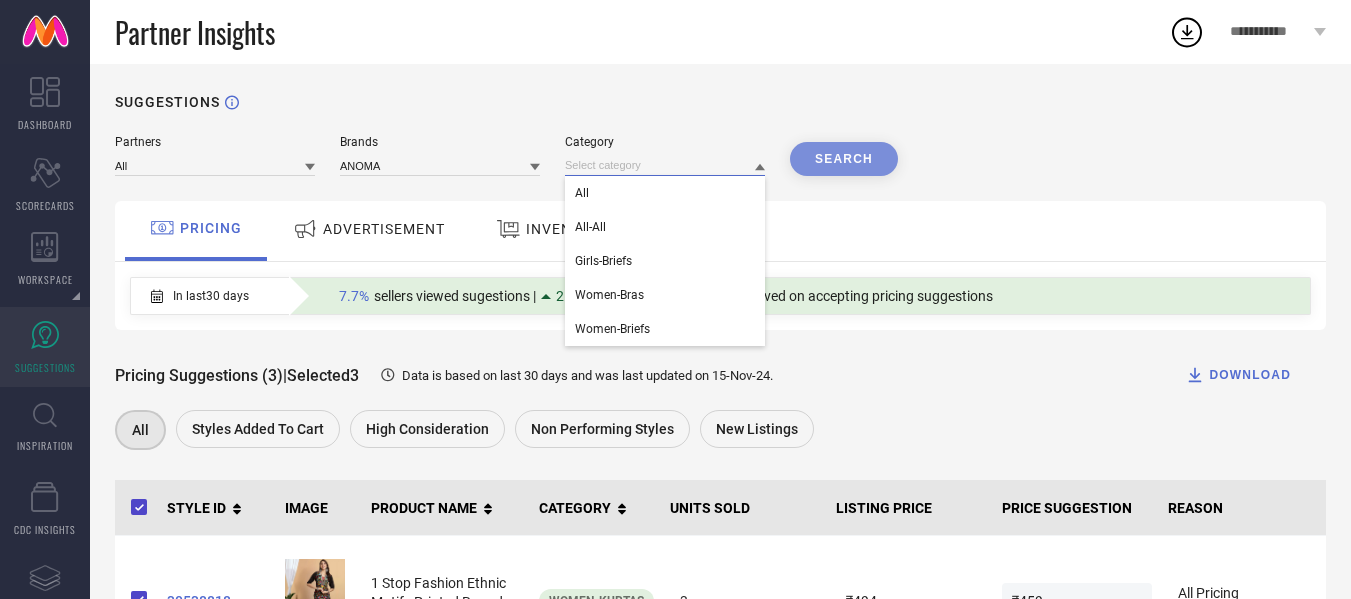 click at bounding box center (665, 165) 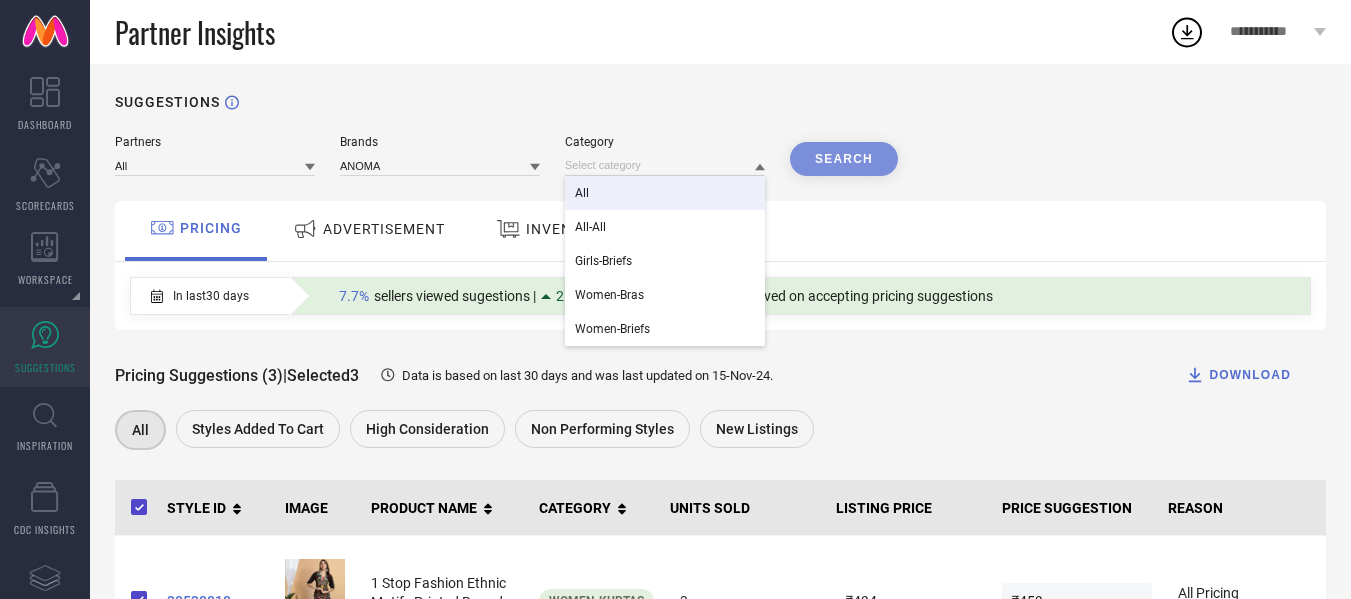 click on "All" at bounding box center (665, 193) 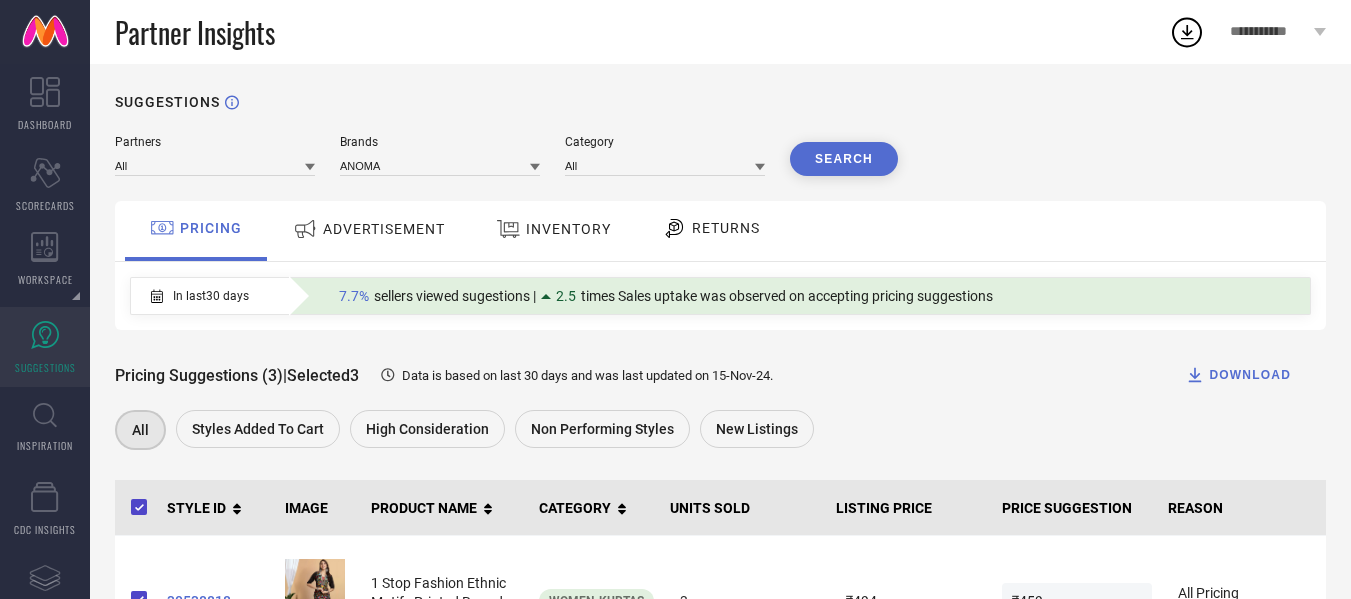 click on "Search" at bounding box center [844, 159] 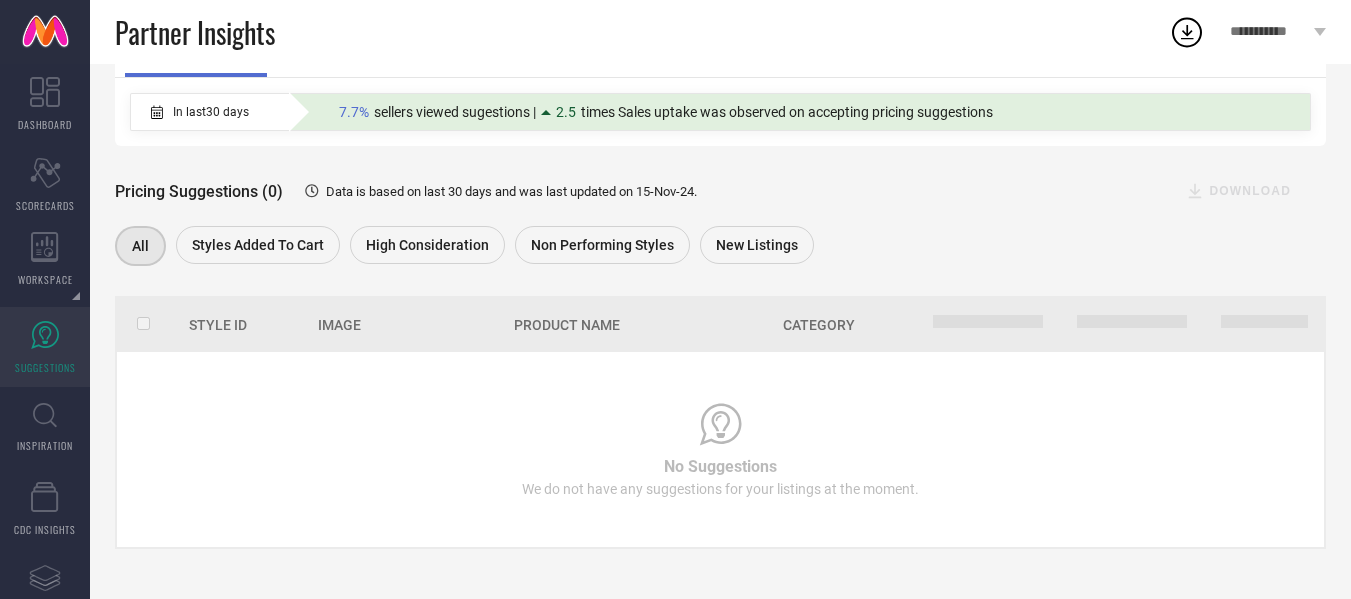 scroll, scrollTop: 186, scrollLeft: 0, axis: vertical 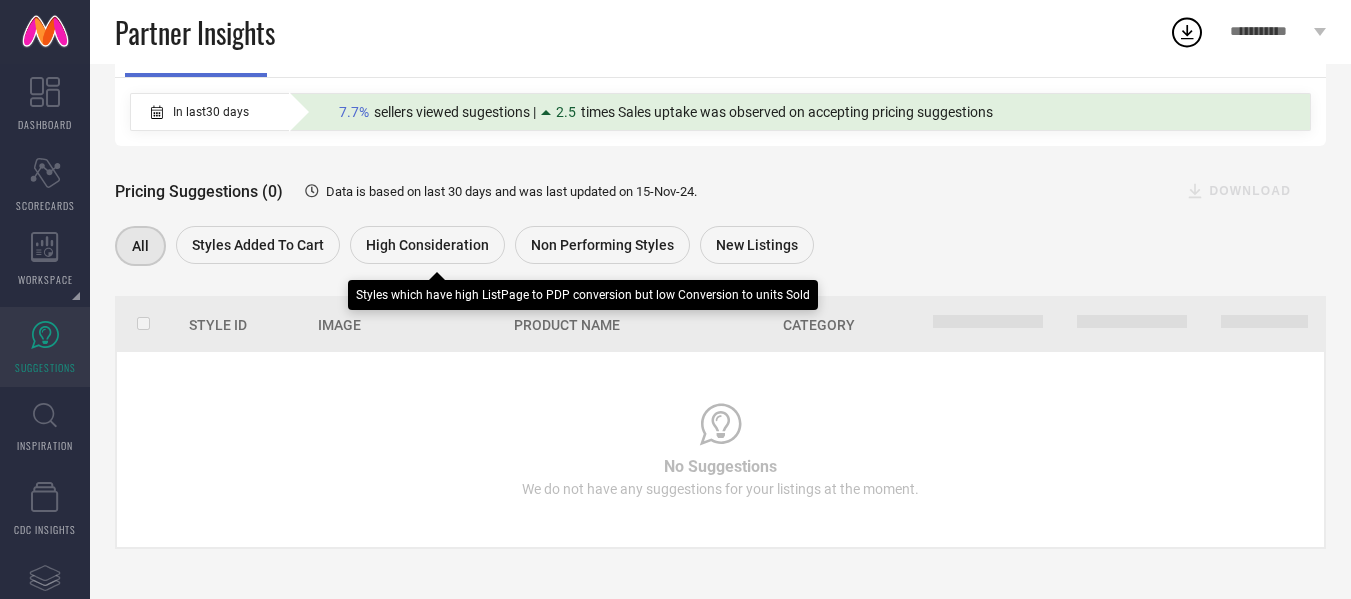 click on "High Consideration" at bounding box center [427, 245] 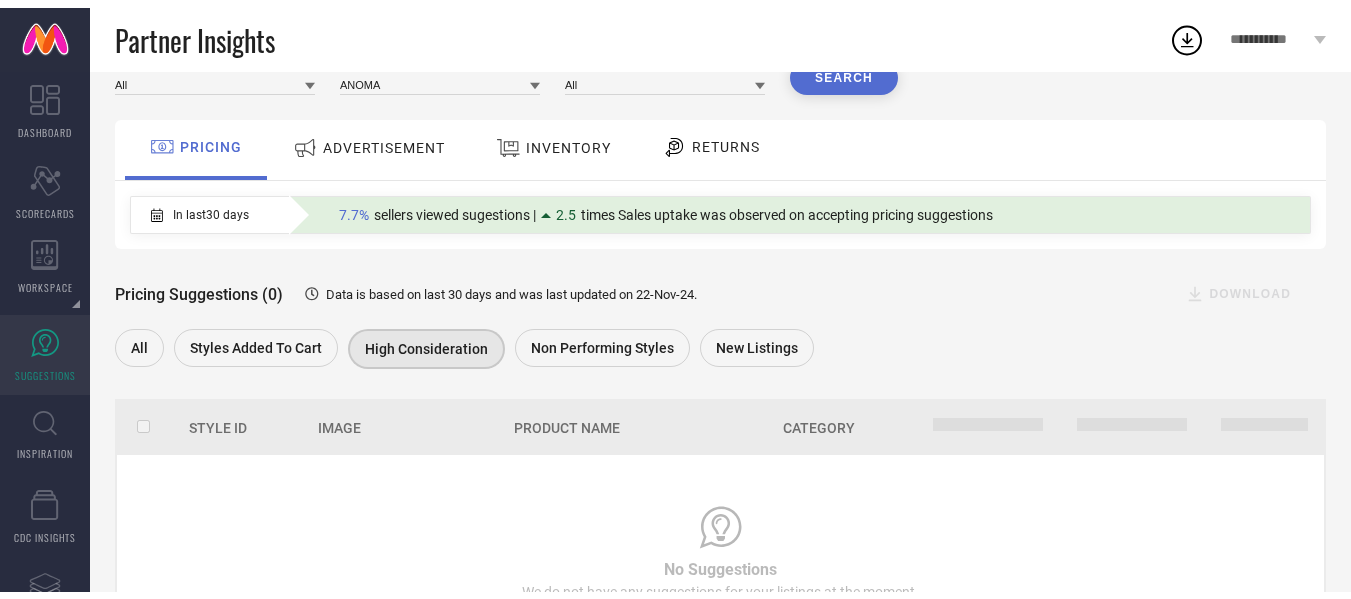 scroll, scrollTop: 186, scrollLeft: 0, axis: vertical 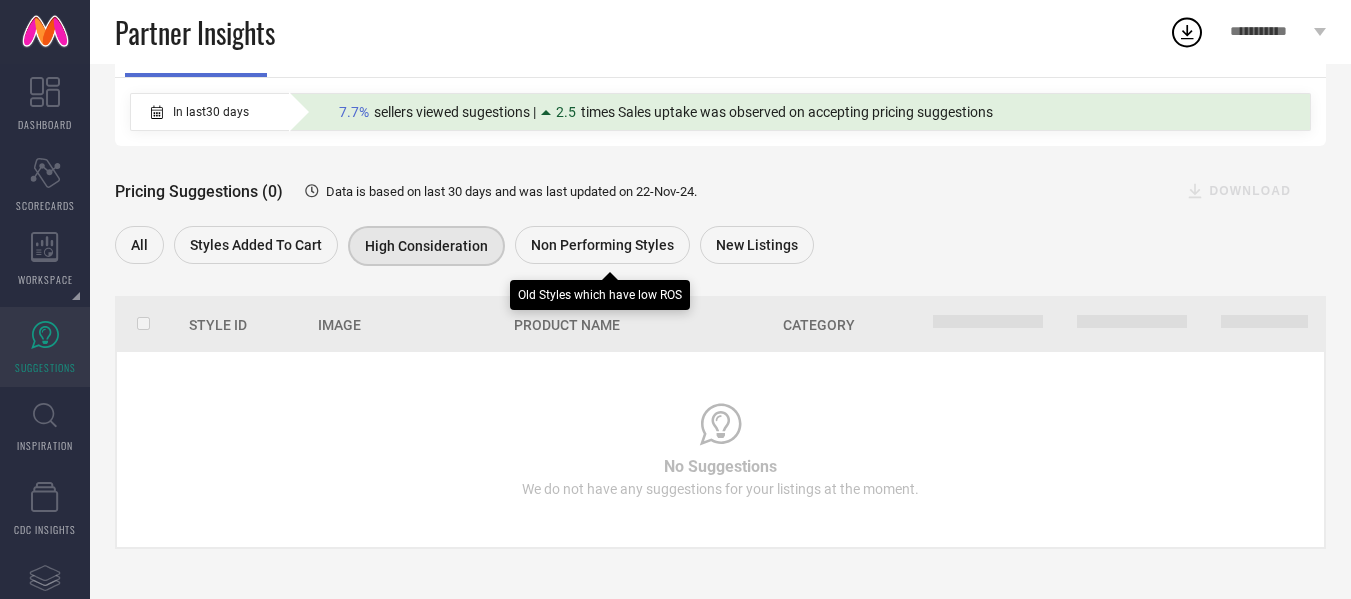 click on "Non Performing Styles" at bounding box center (602, 245) 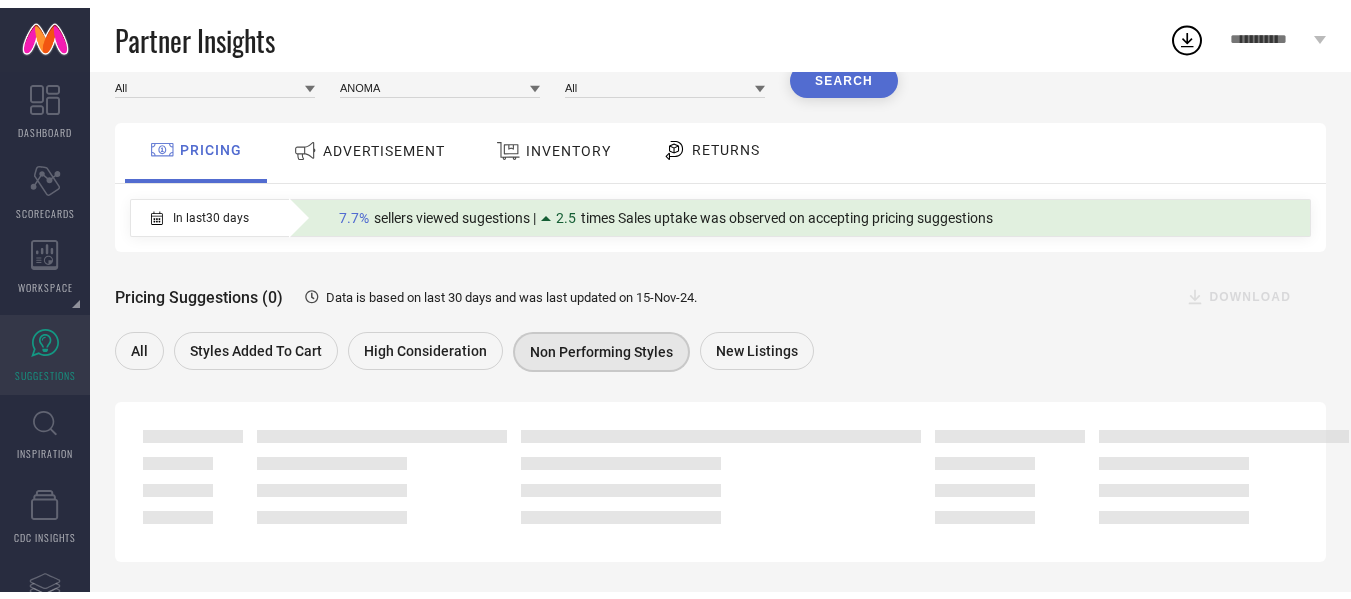 scroll, scrollTop: 186, scrollLeft: 0, axis: vertical 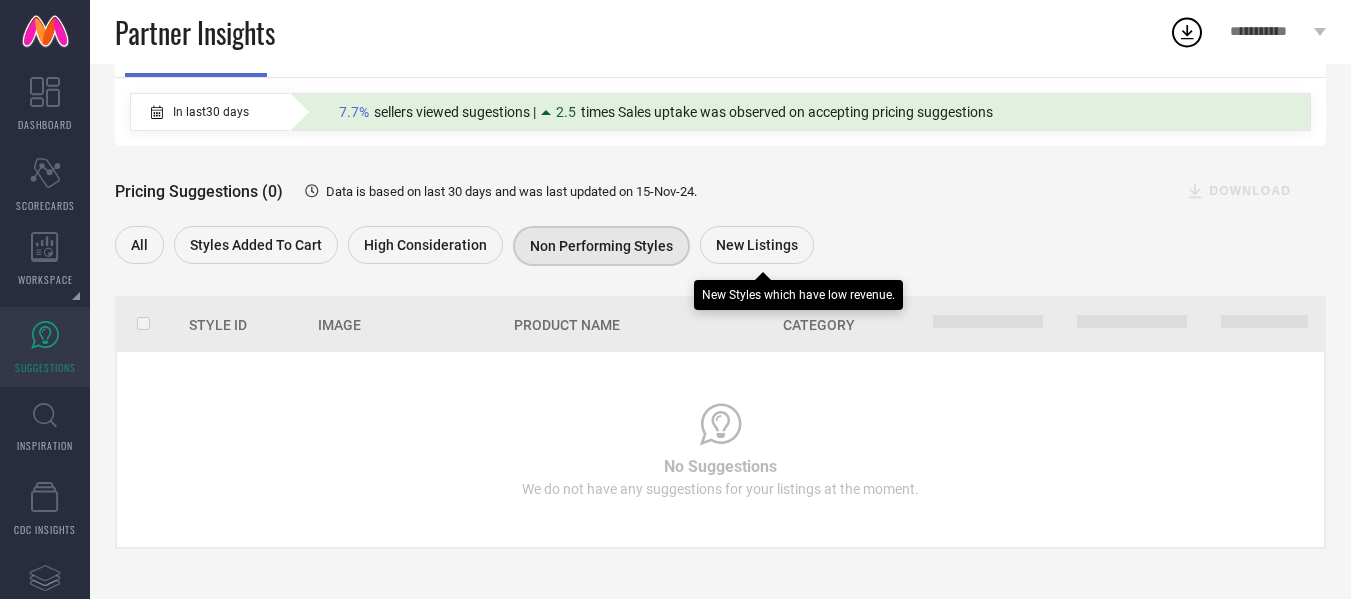 click on "New Listings" at bounding box center (757, 245) 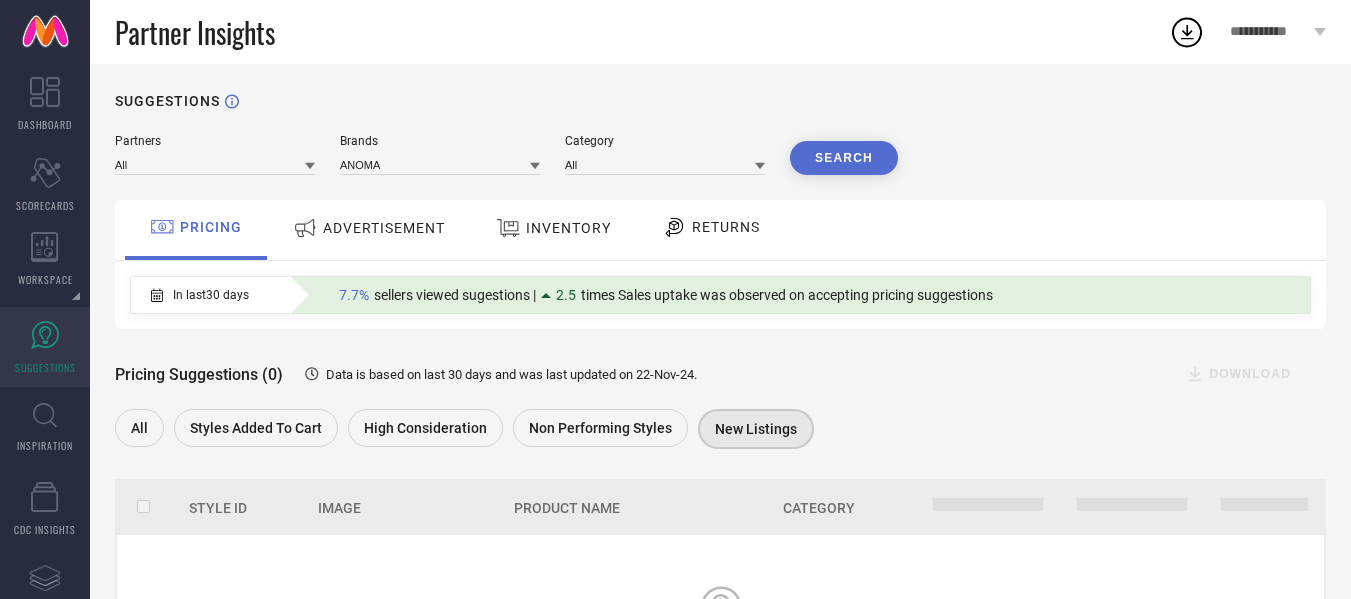 scroll, scrollTop: 0, scrollLeft: 0, axis: both 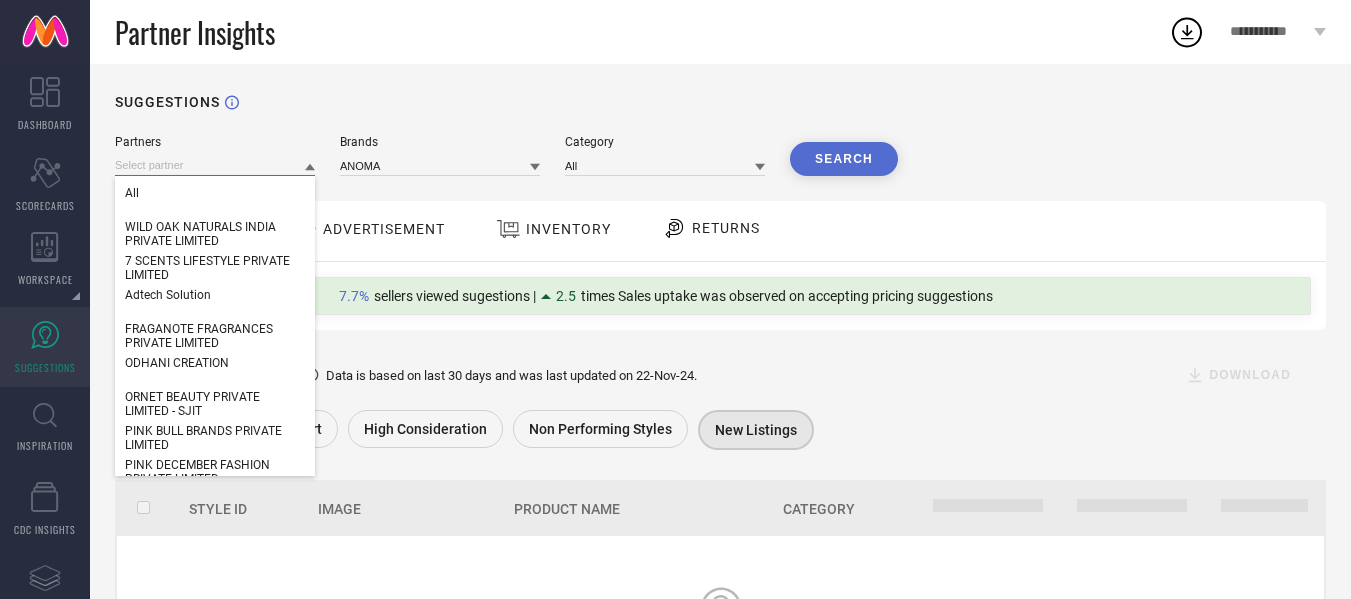 click at bounding box center (215, 165) 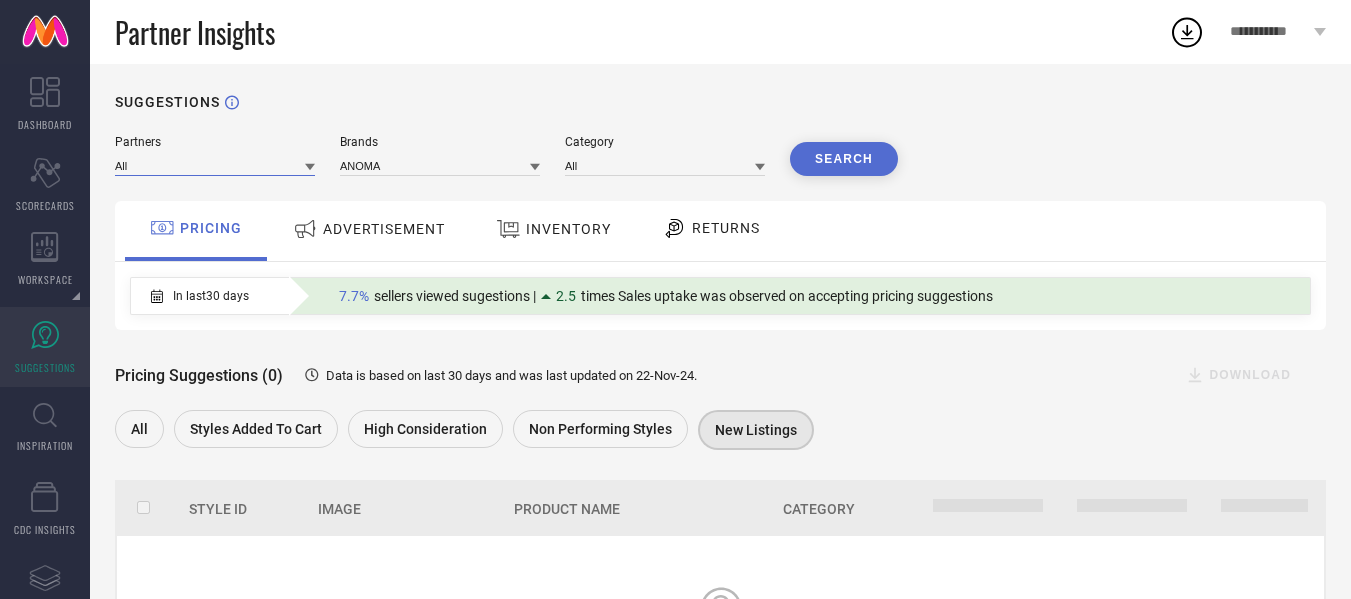 click at bounding box center [215, 165] 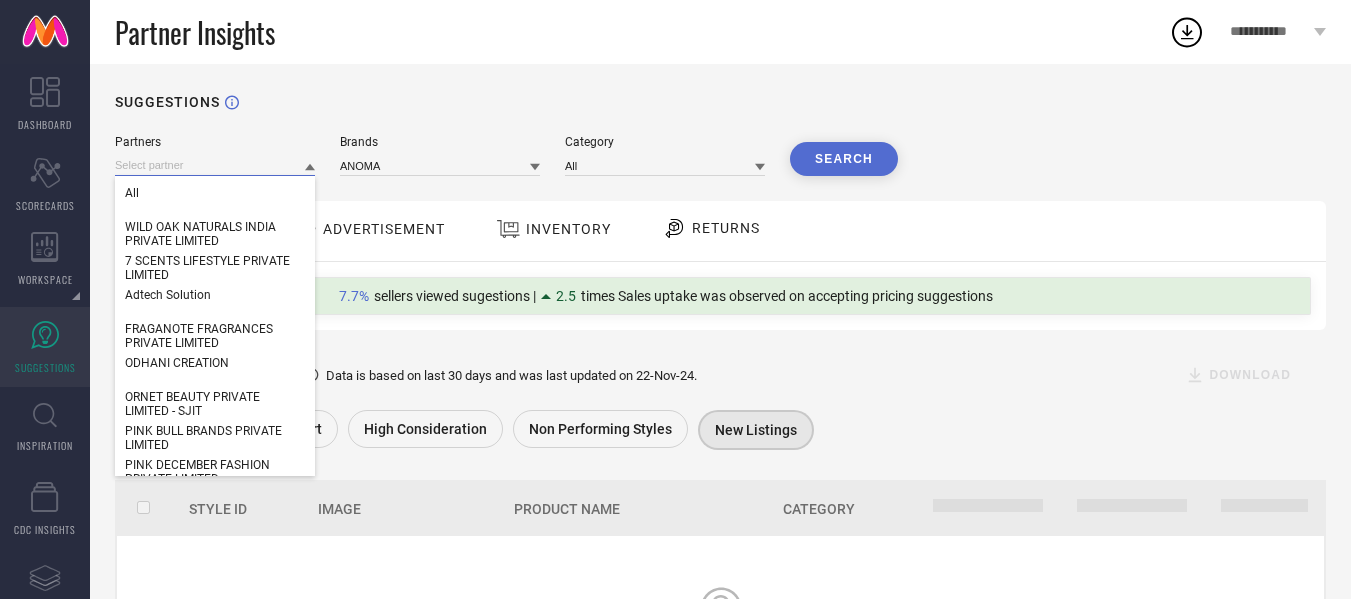 click at bounding box center [215, 165] 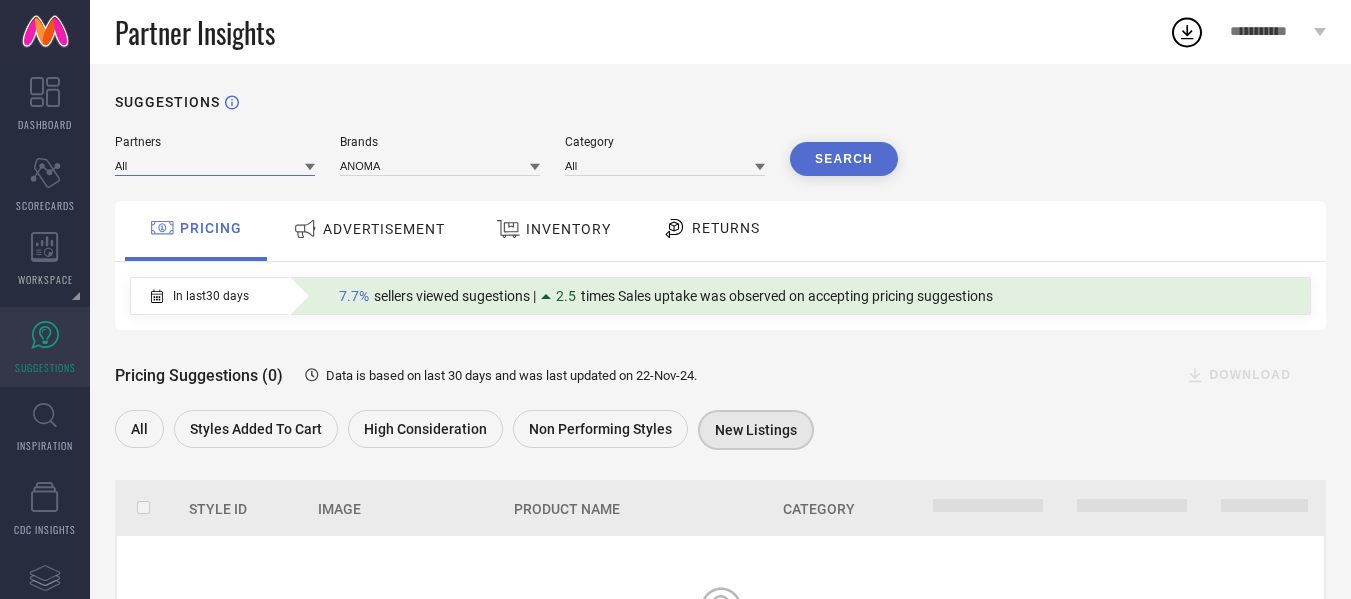 type on "v" 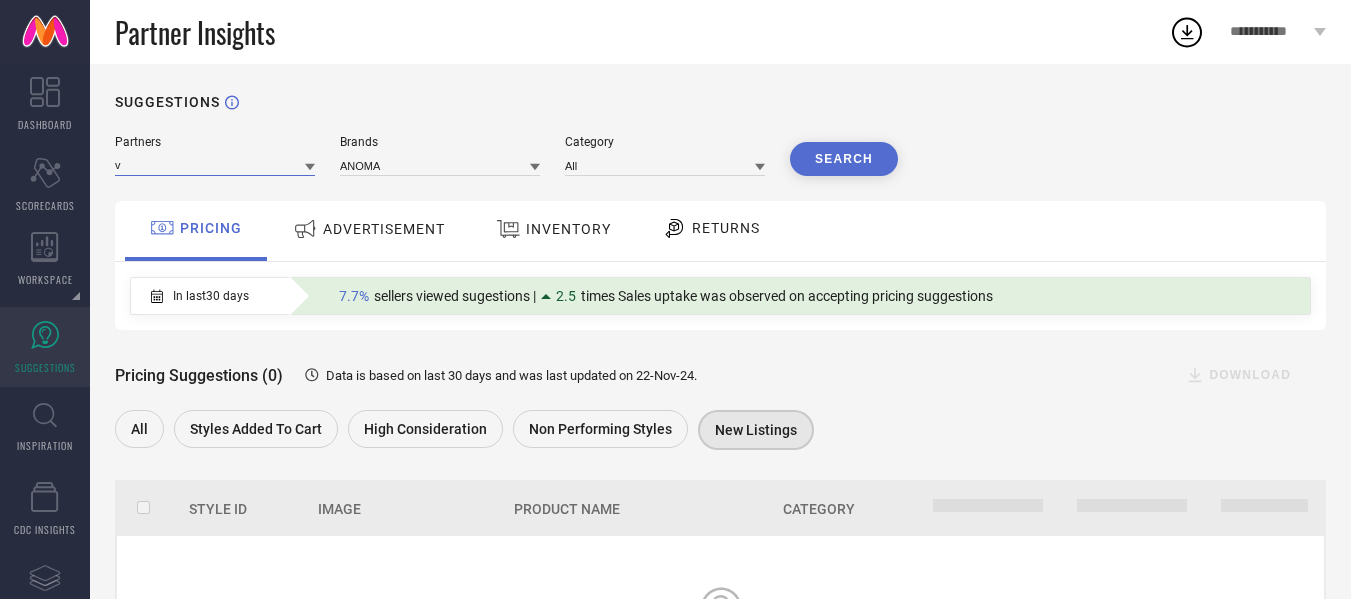click on "v" at bounding box center [215, 165] 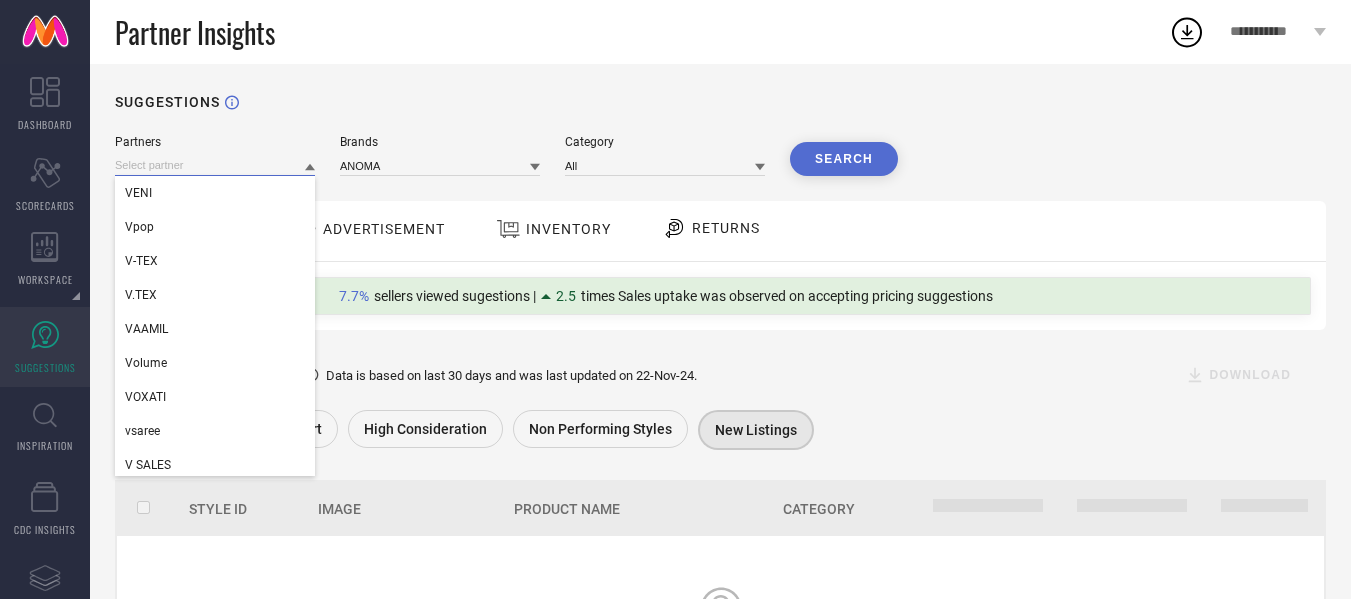paste on "Sai Enterprises" 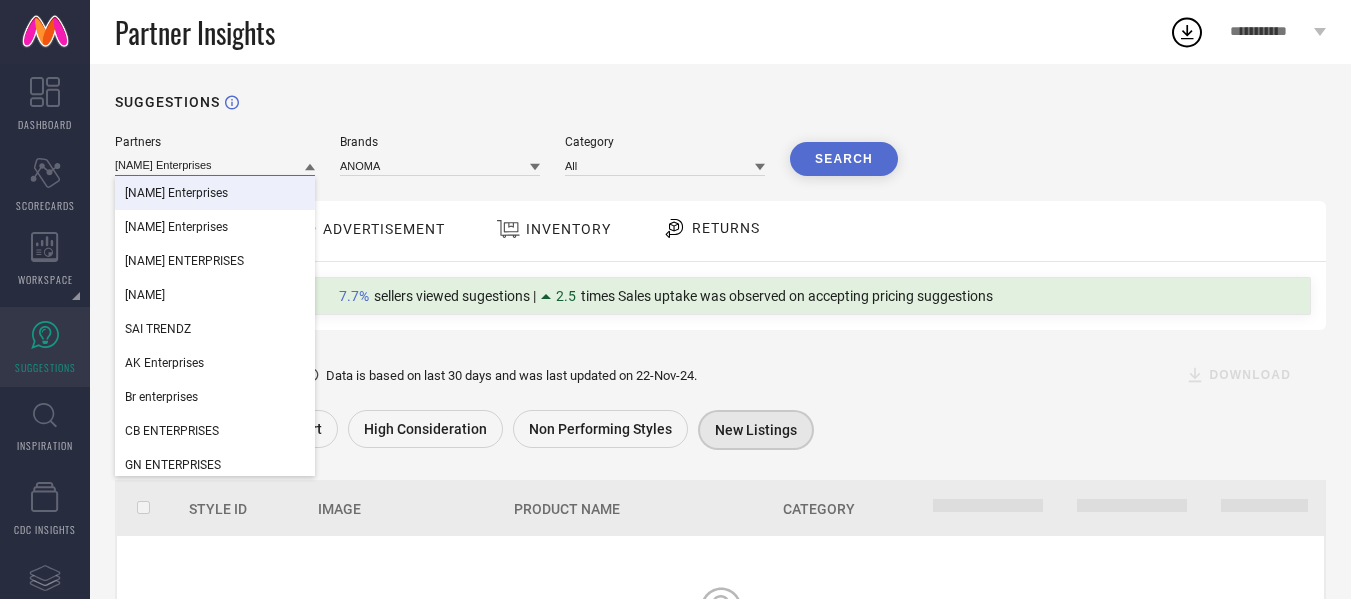 type on "Sai Enterprises" 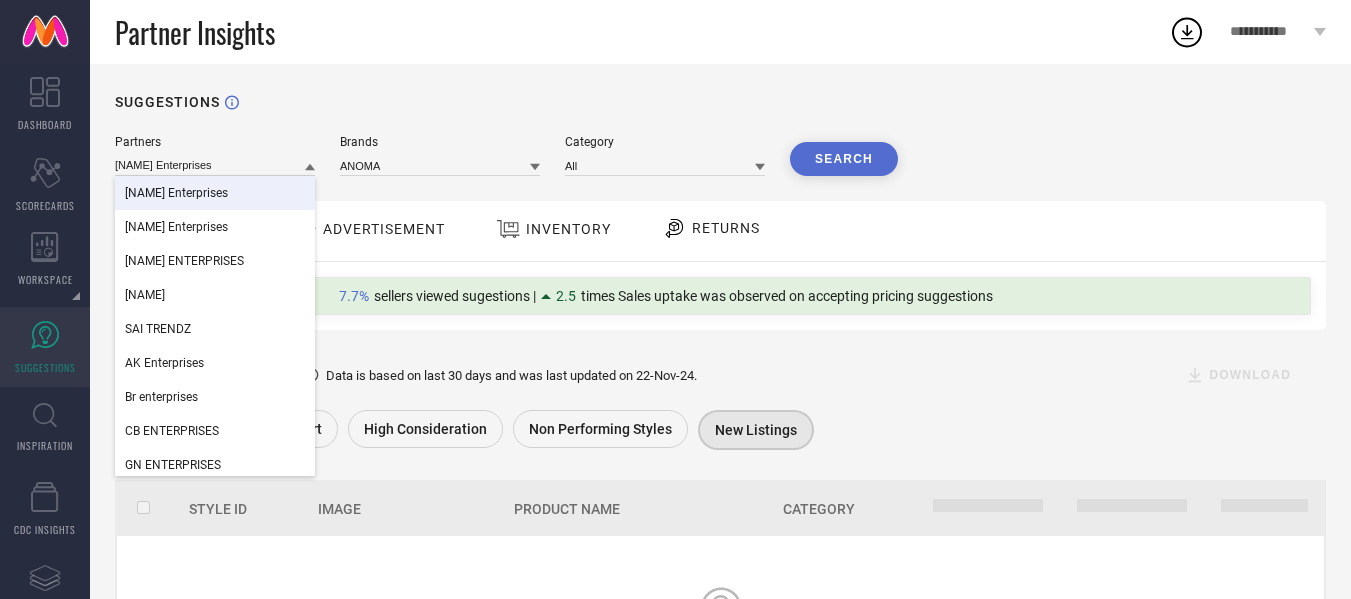click on "Sai Enterprises" at bounding box center [215, 193] 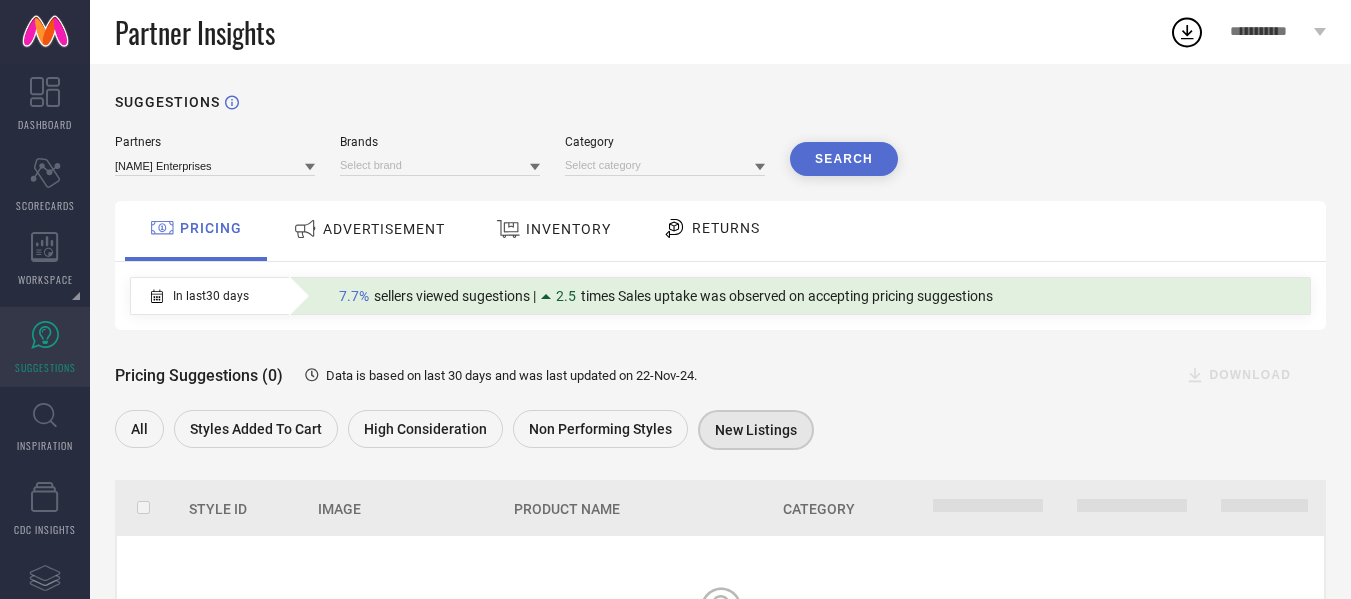 click on "ADVERTISEMENT" at bounding box center [369, 229] 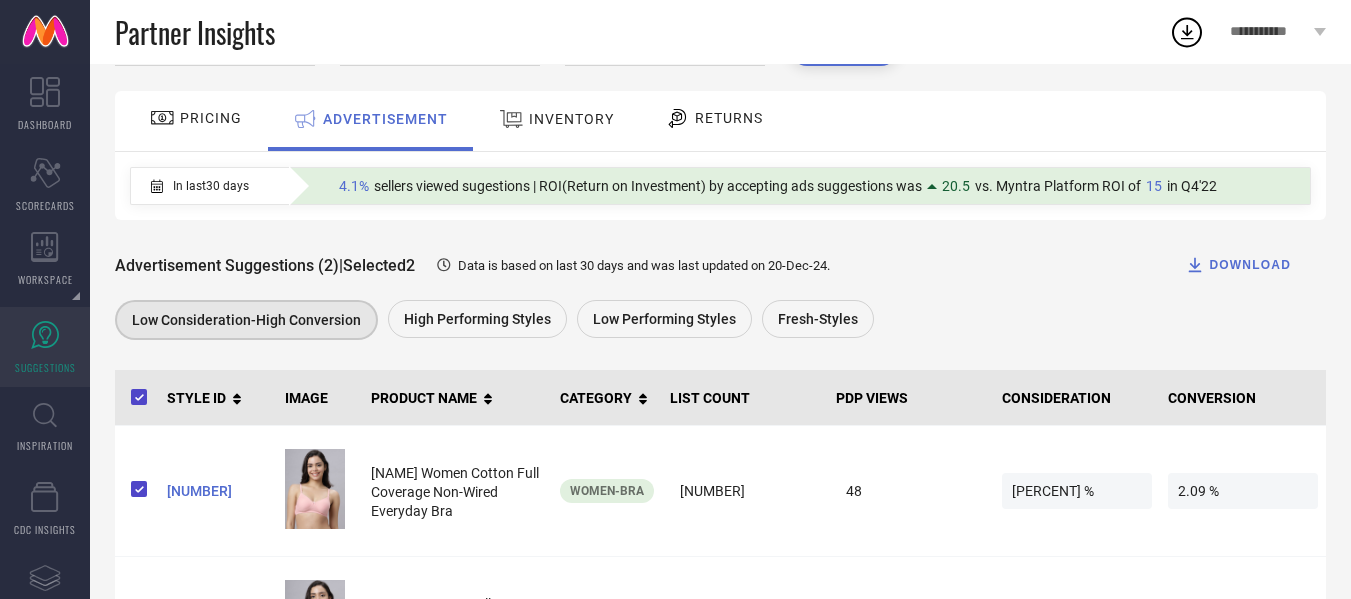 scroll, scrollTop: 0, scrollLeft: 0, axis: both 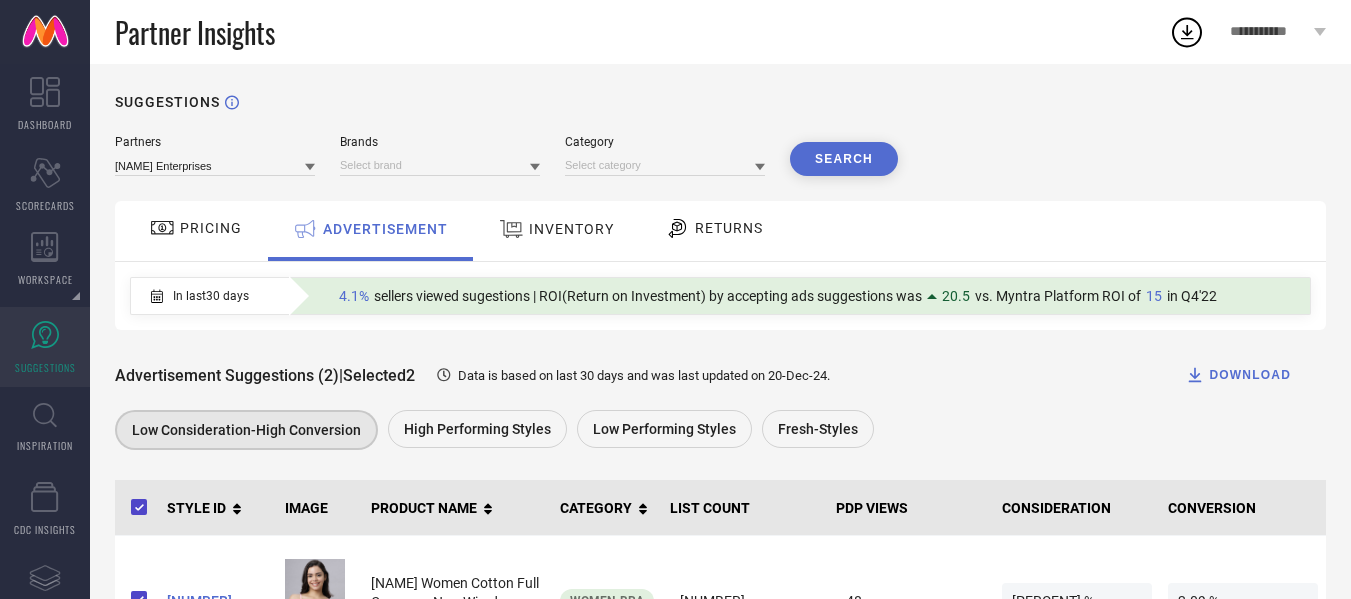 click 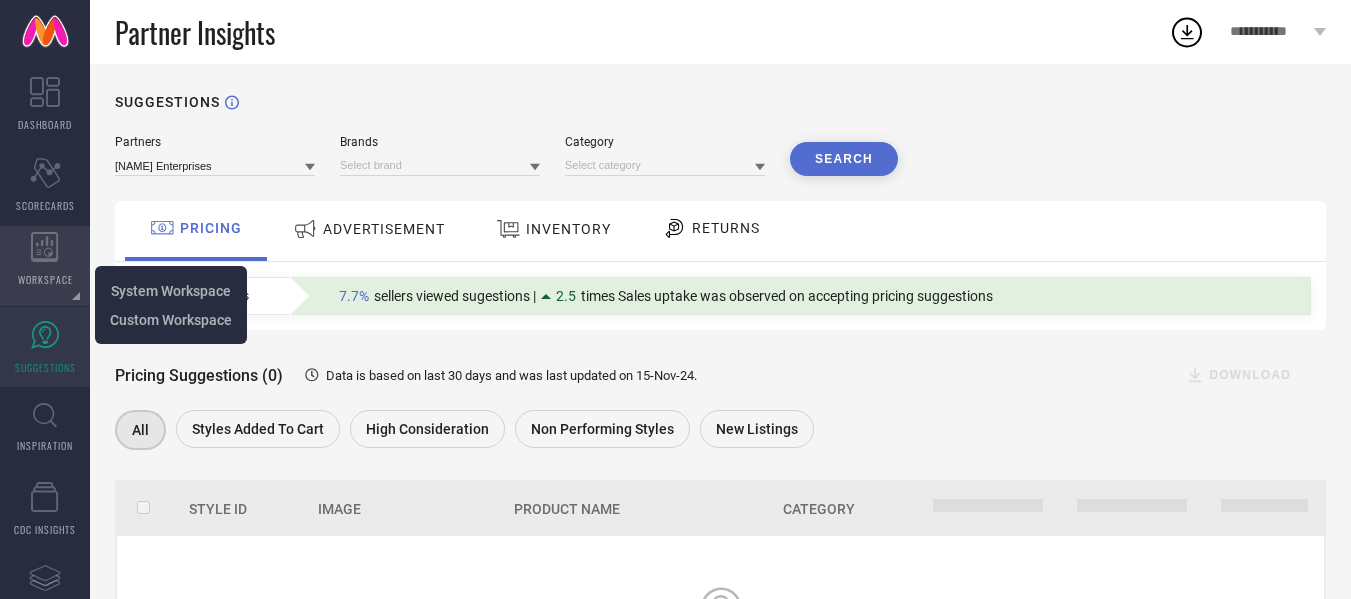 click on "WORKSPACE" at bounding box center (45, 266) 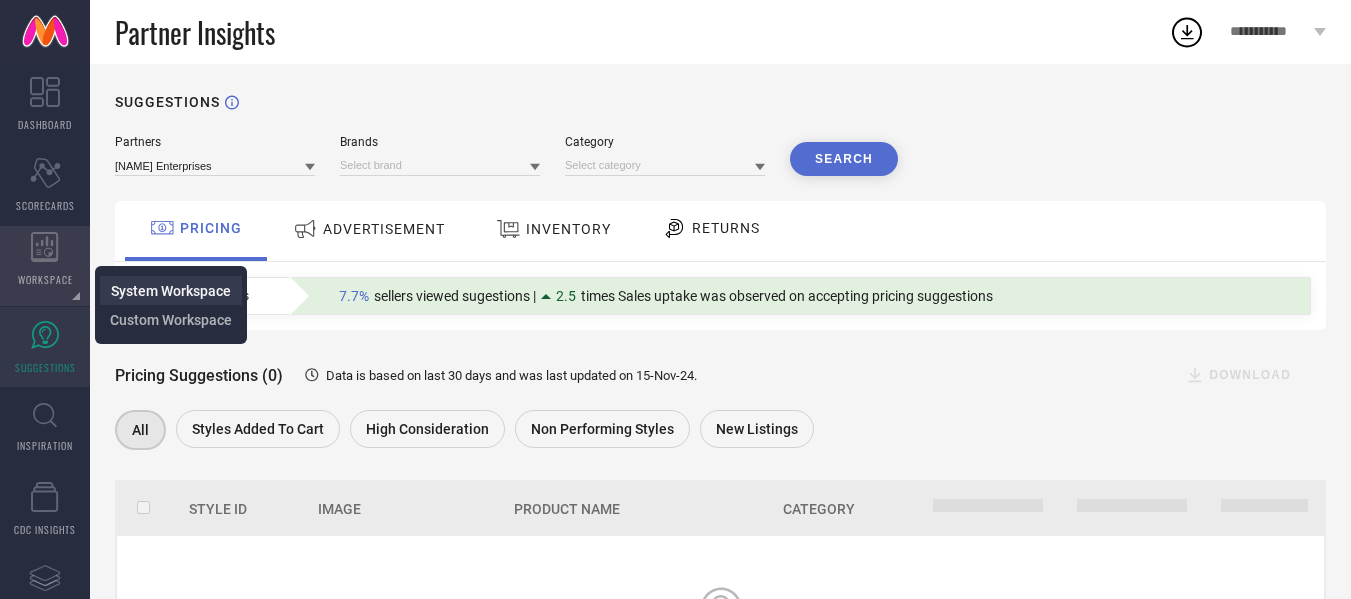 click on "System Workspace" at bounding box center (171, 291) 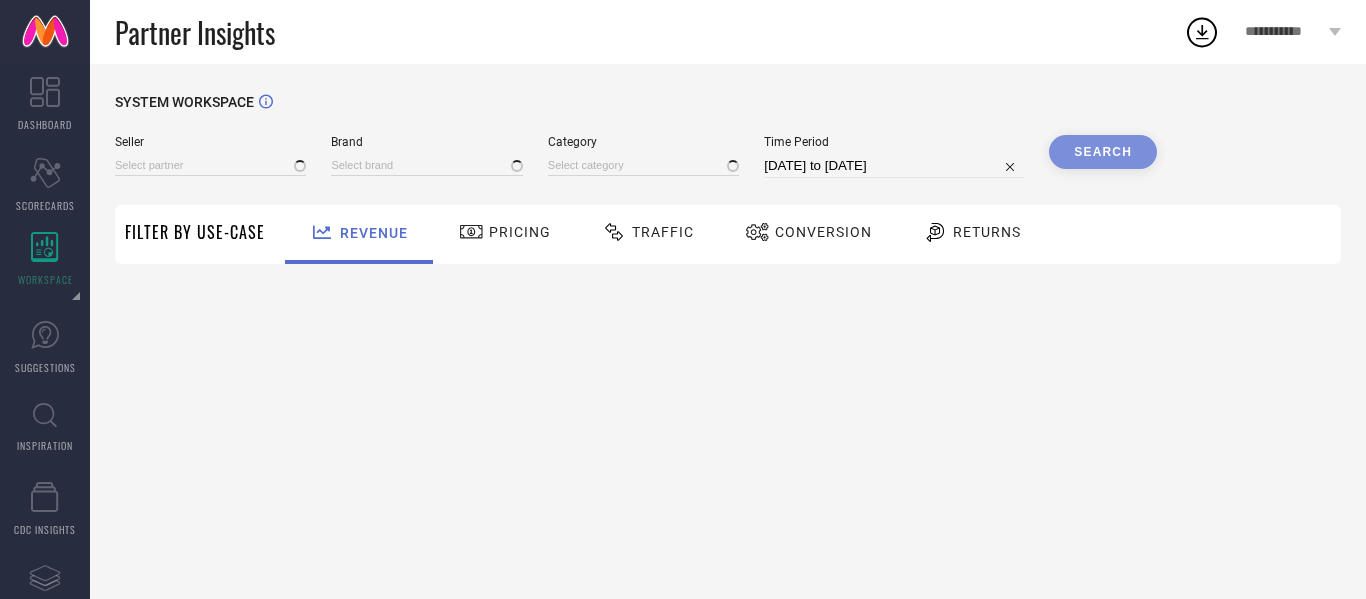 type on "All" 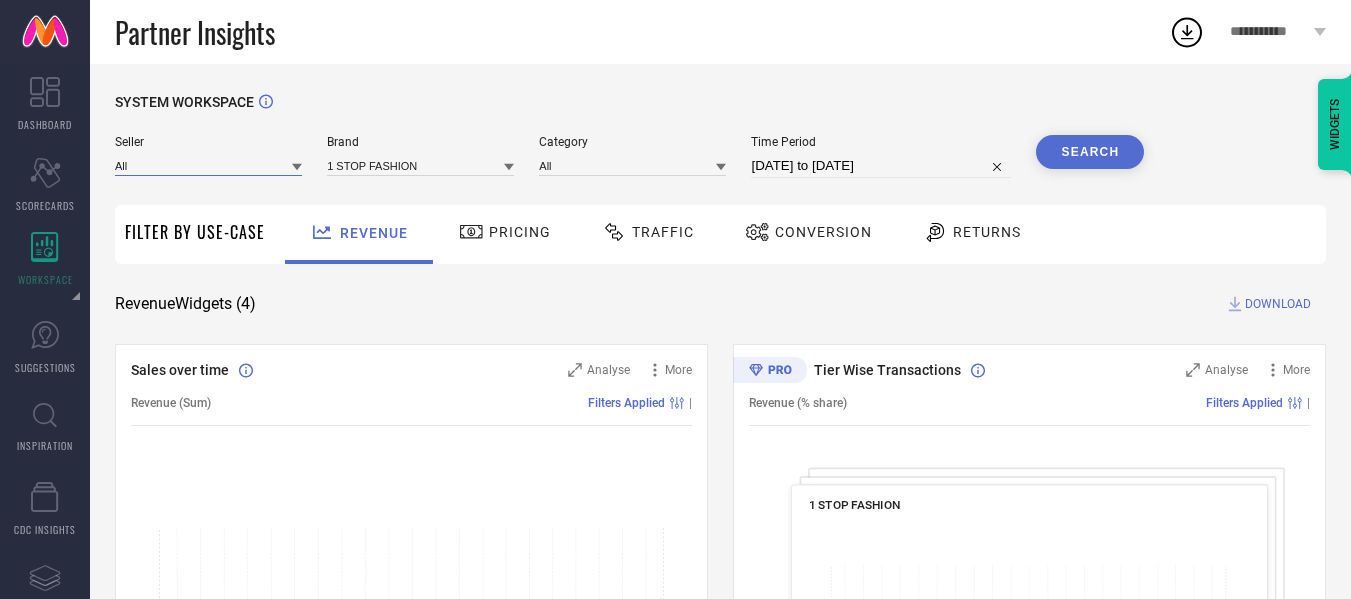 click at bounding box center [208, 165] 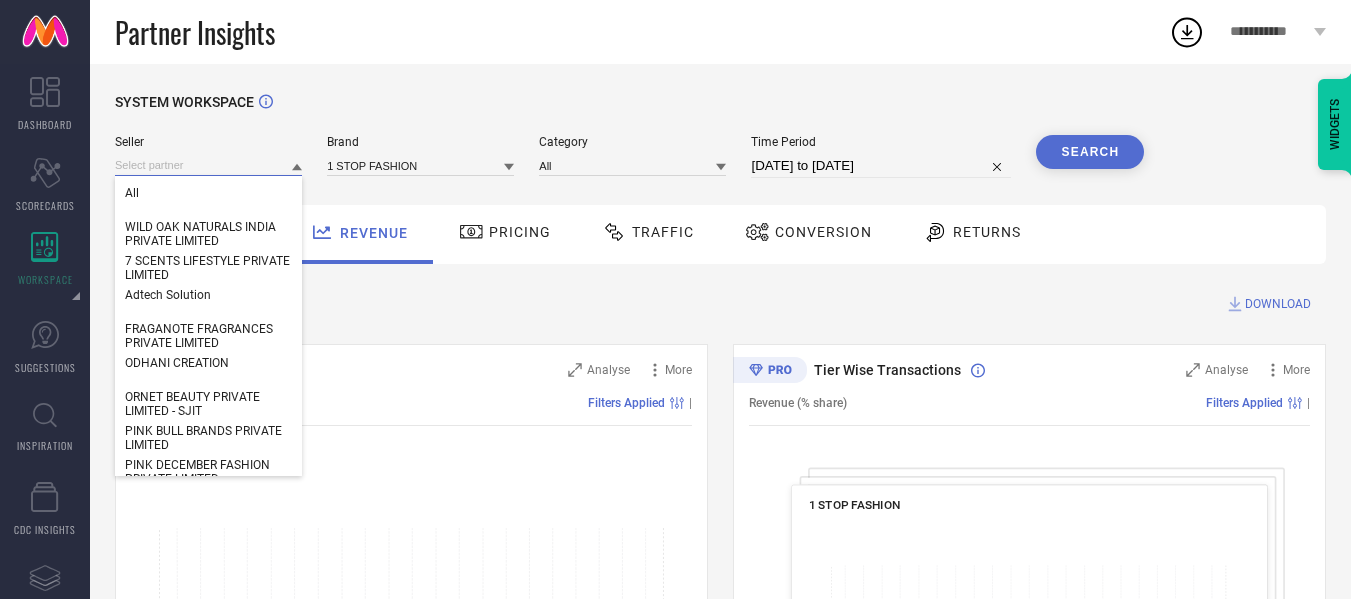paste on "Sai Enterprises" 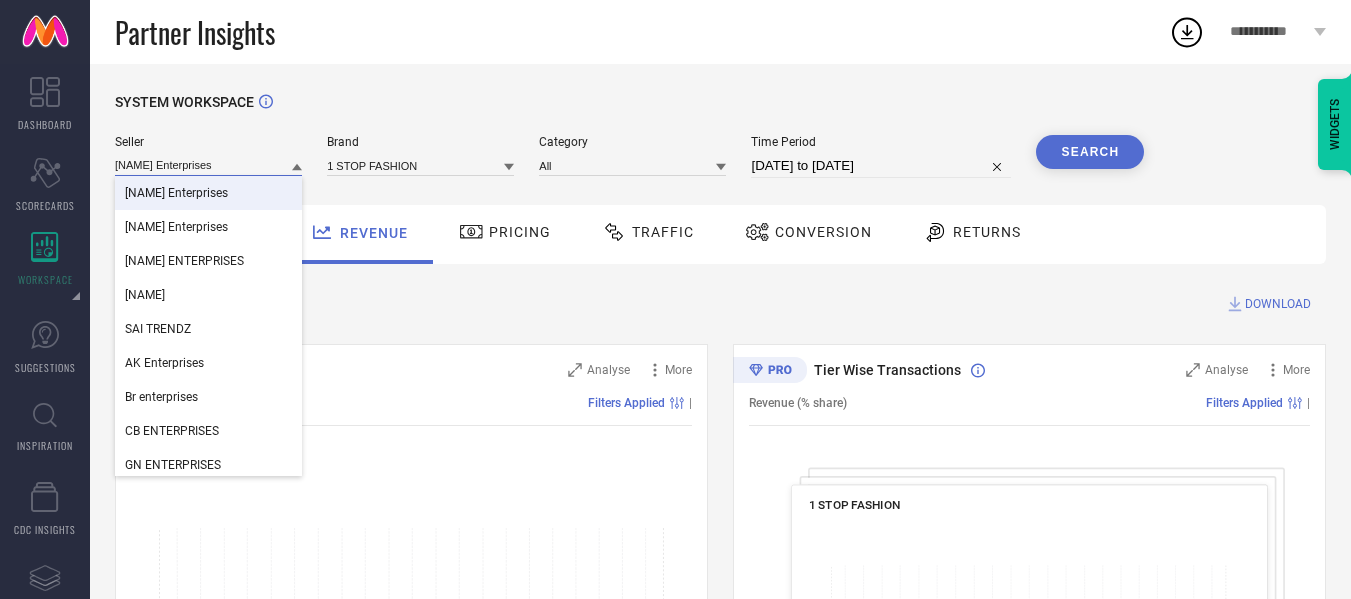type on "Sai Enterprises" 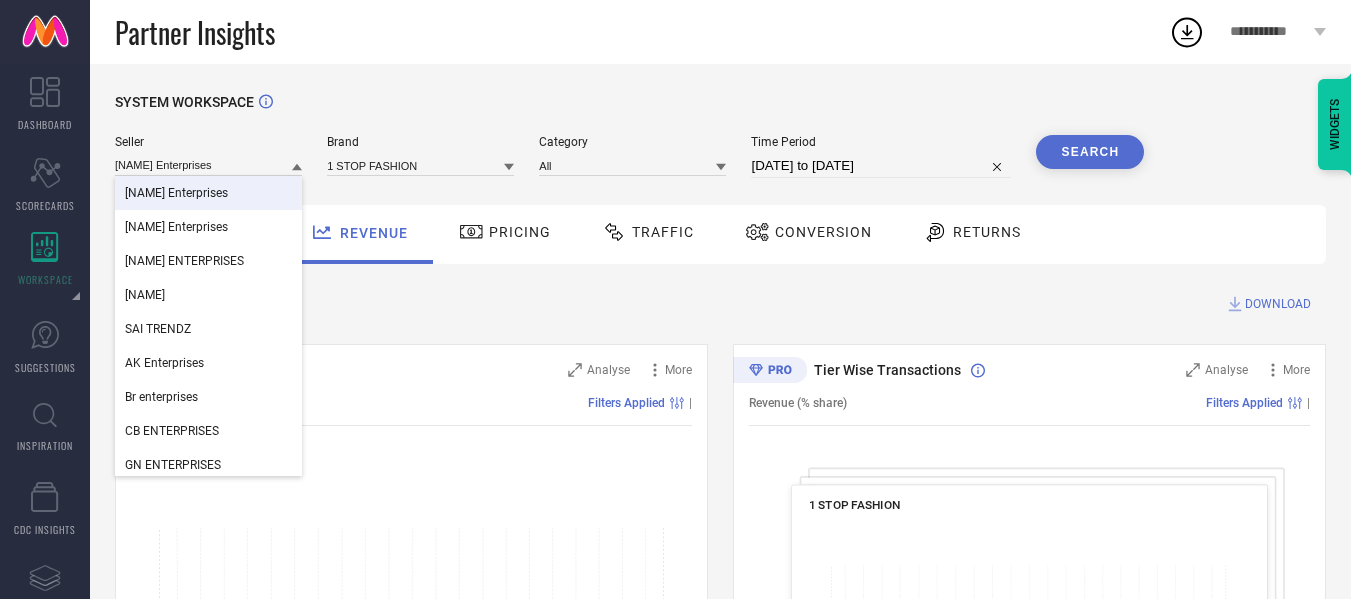 click on "Sai Enterprises" at bounding box center [208, 193] 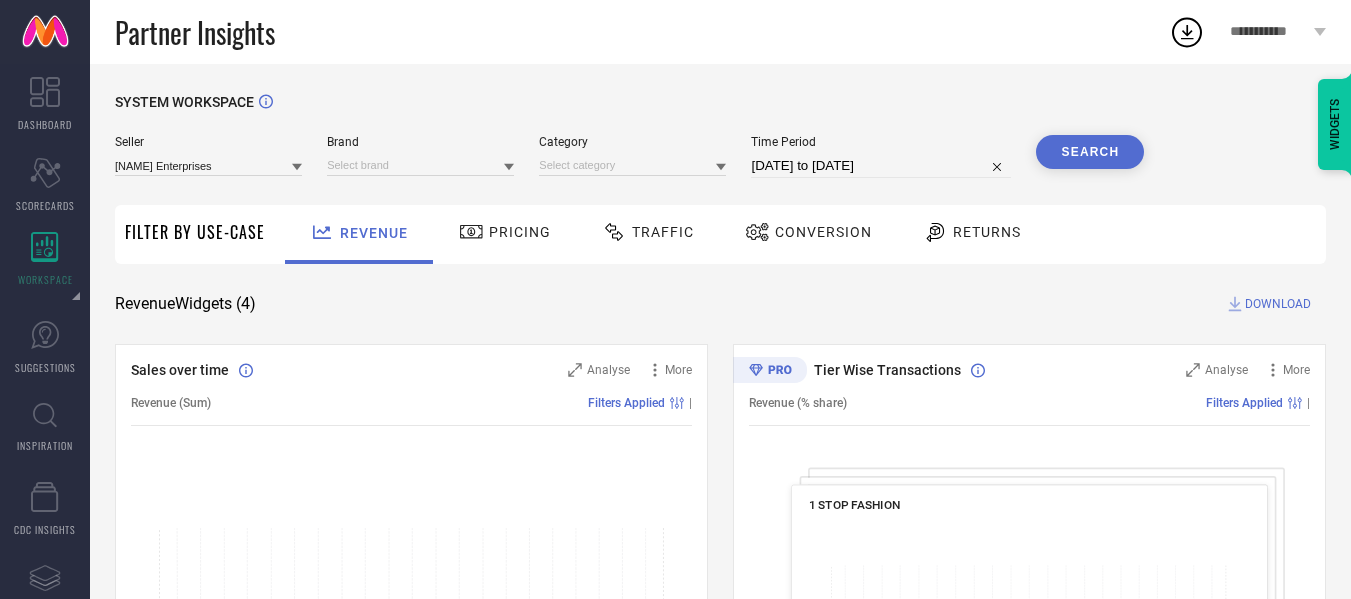 click on "Search" at bounding box center (1090, 152) 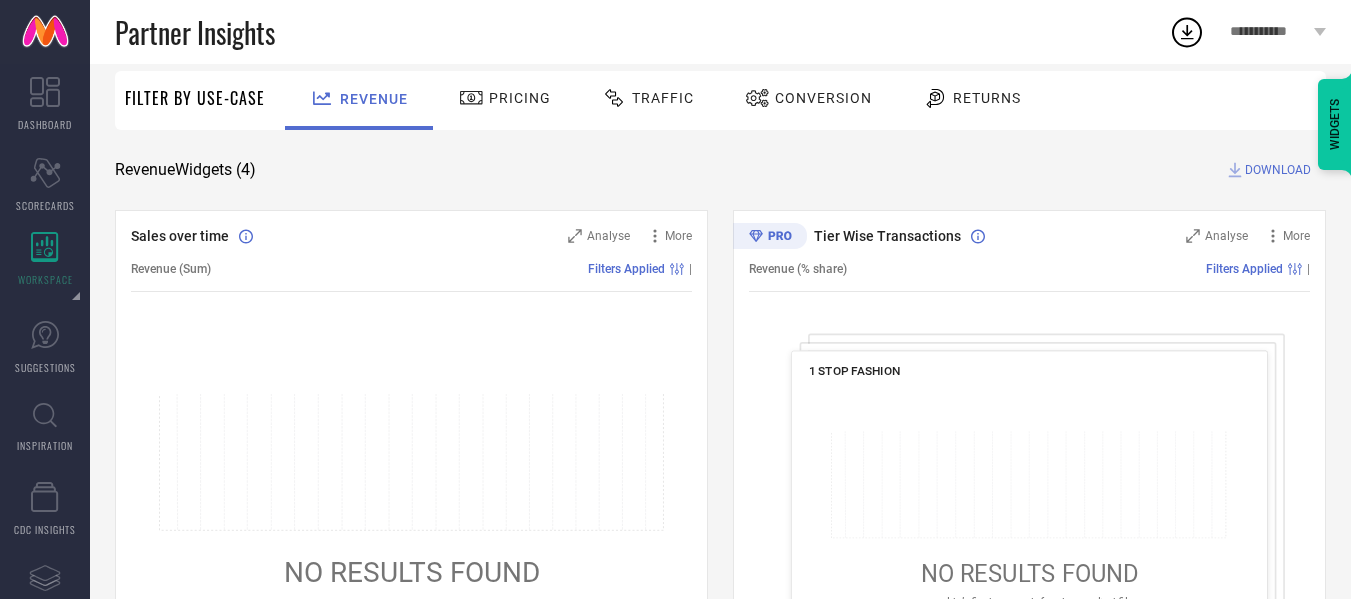 scroll, scrollTop: 66, scrollLeft: 0, axis: vertical 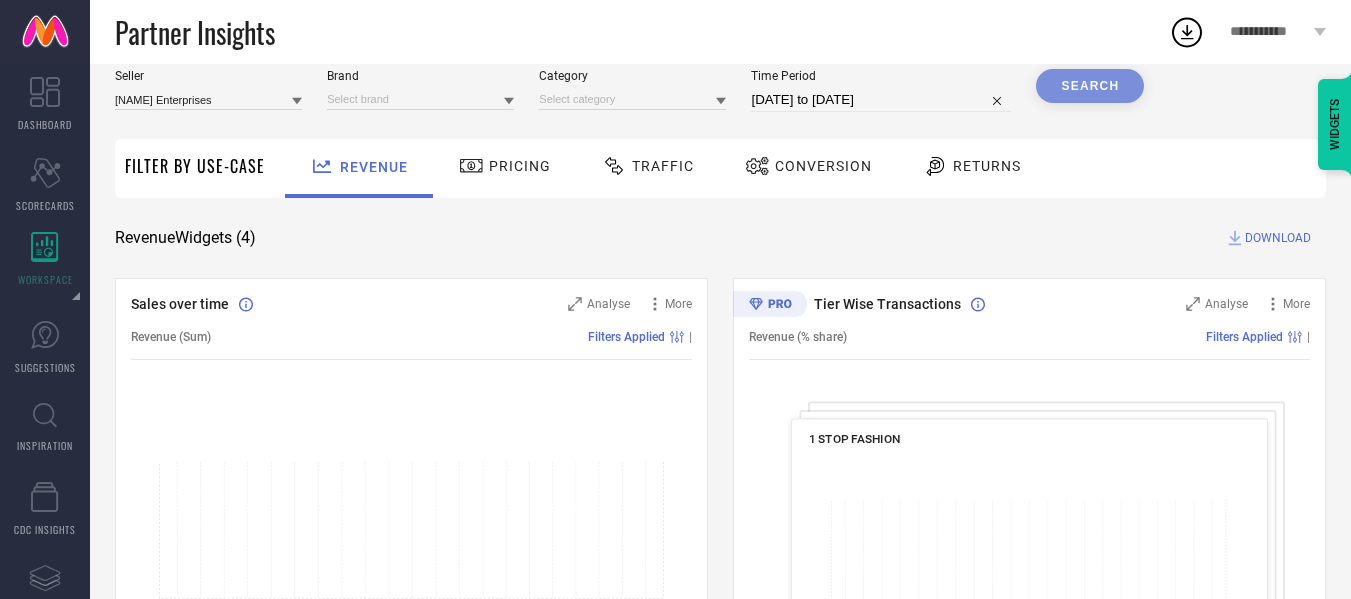 click on "Pricing" at bounding box center (505, 166) 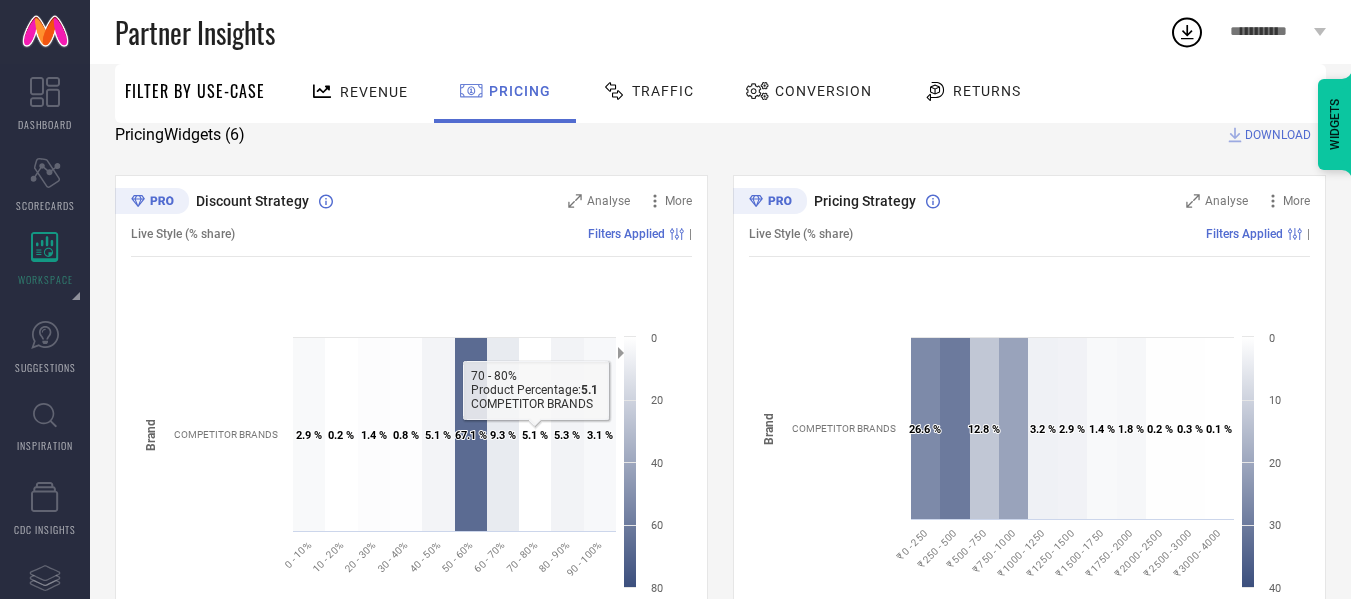 scroll, scrollTop: 171, scrollLeft: 0, axis: vertical 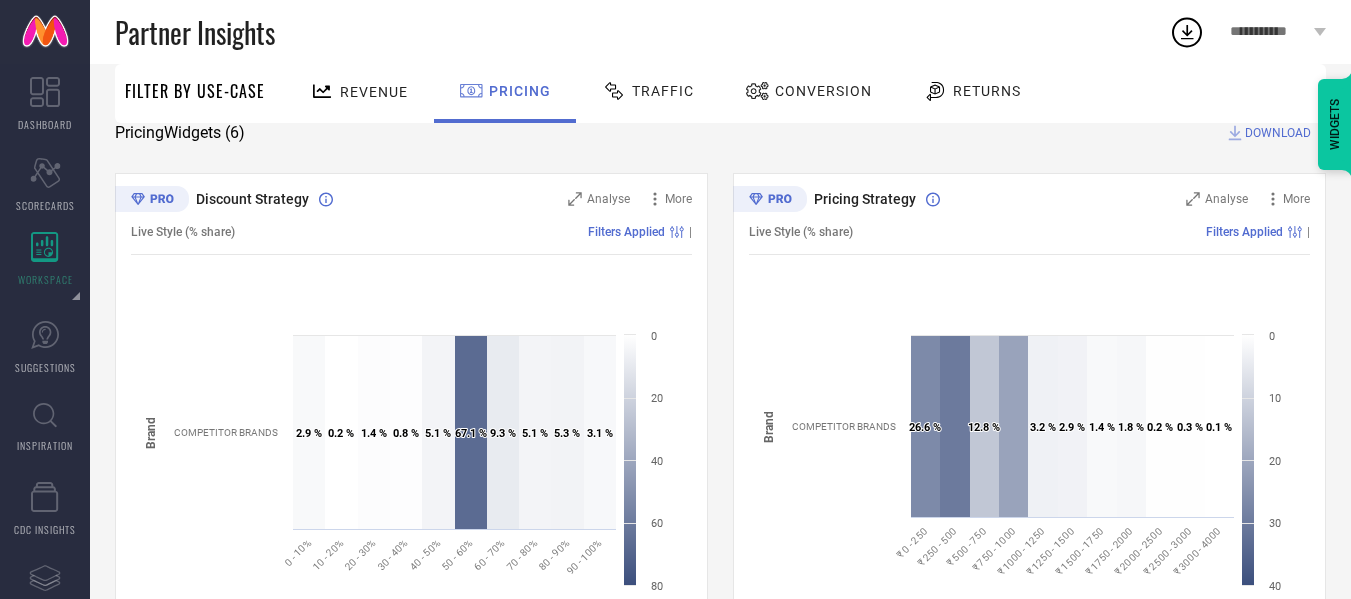 click on "Traffic" at bounding box center [648, 91] 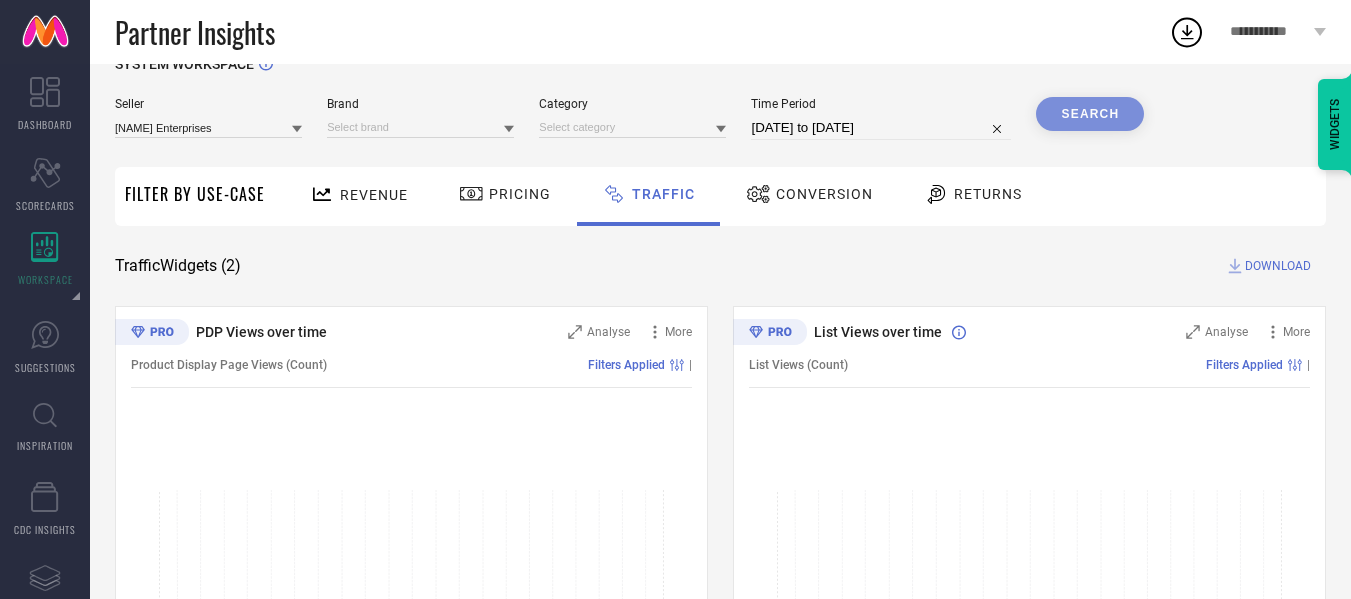 scroll, scrollTop: 0, scrollLeft: 0, axis: both 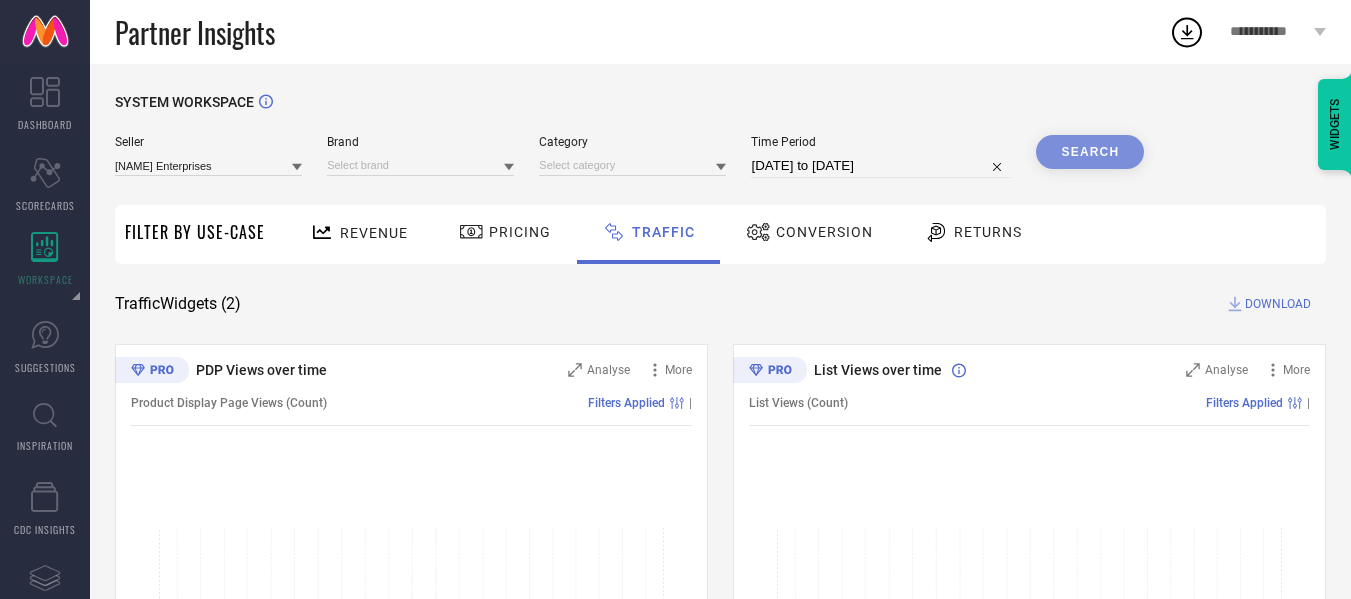click on "Conversion" at bounding box center (824, 232) 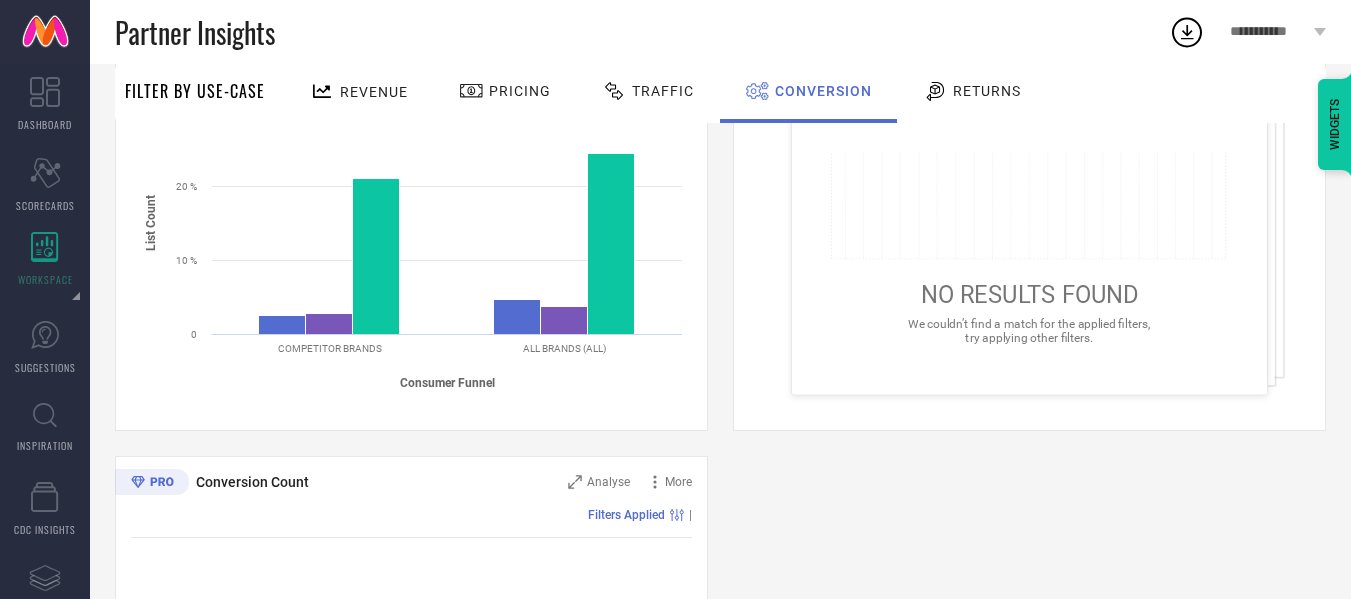 scroll, scrollTop: 342, scrollLeft: 0, axis: vertical 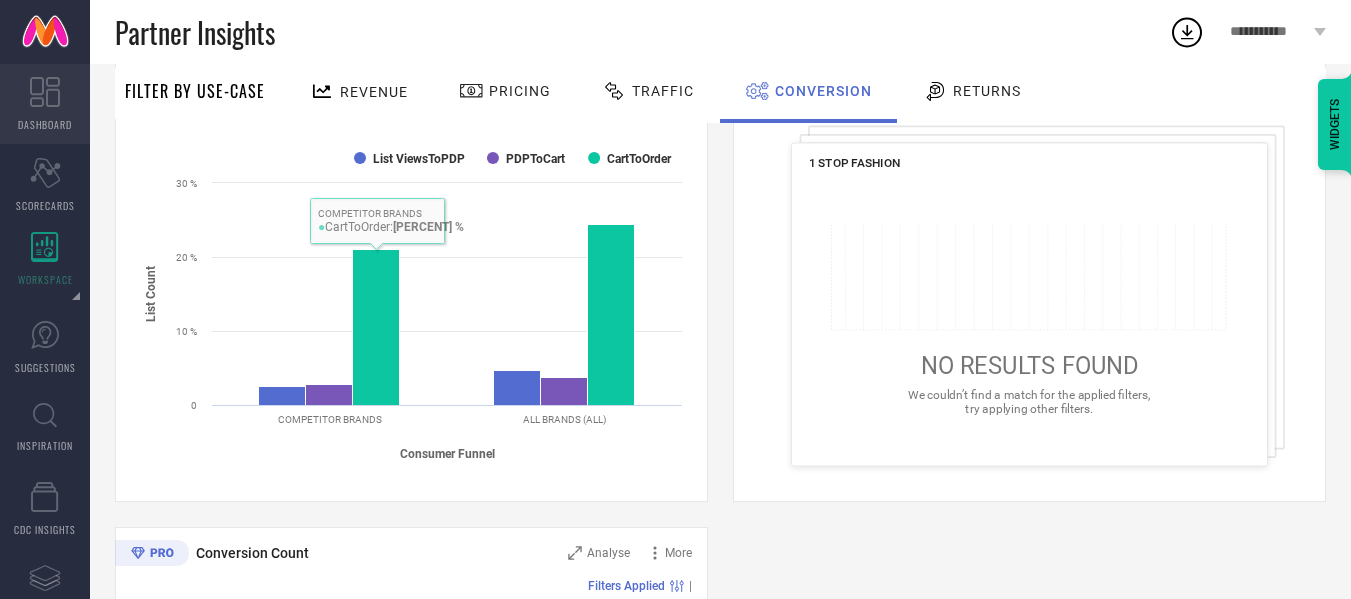 click 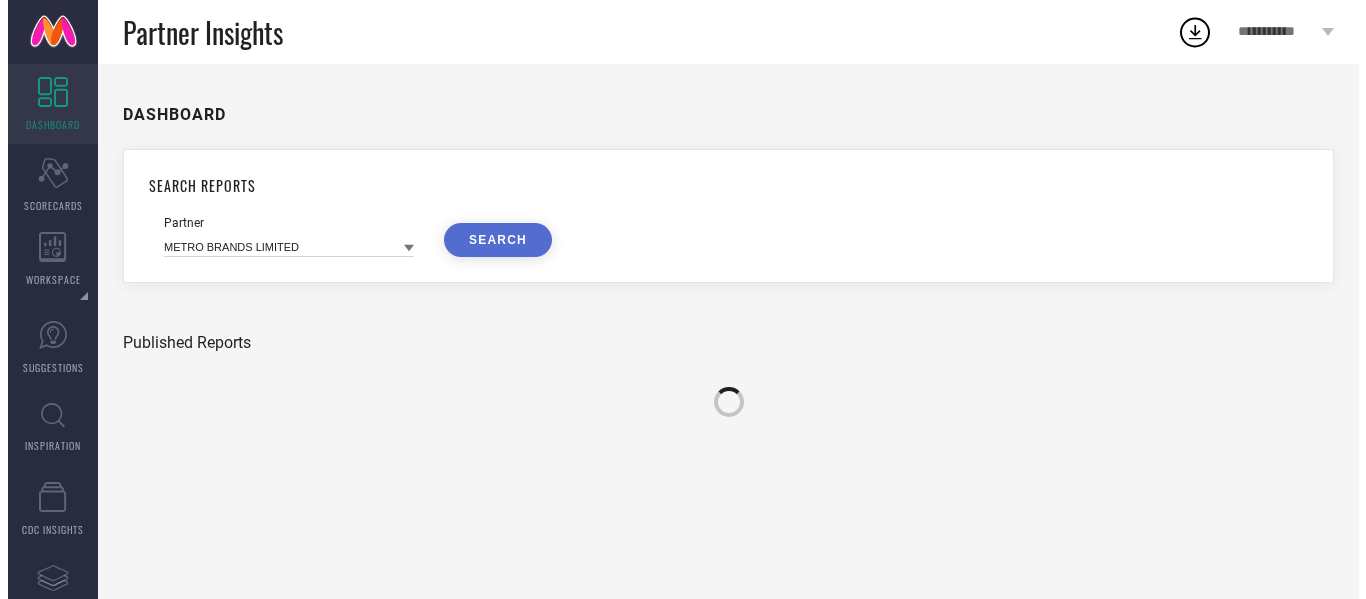 scroll, scrollTop: 0, scrollLeft: 0, axis: both 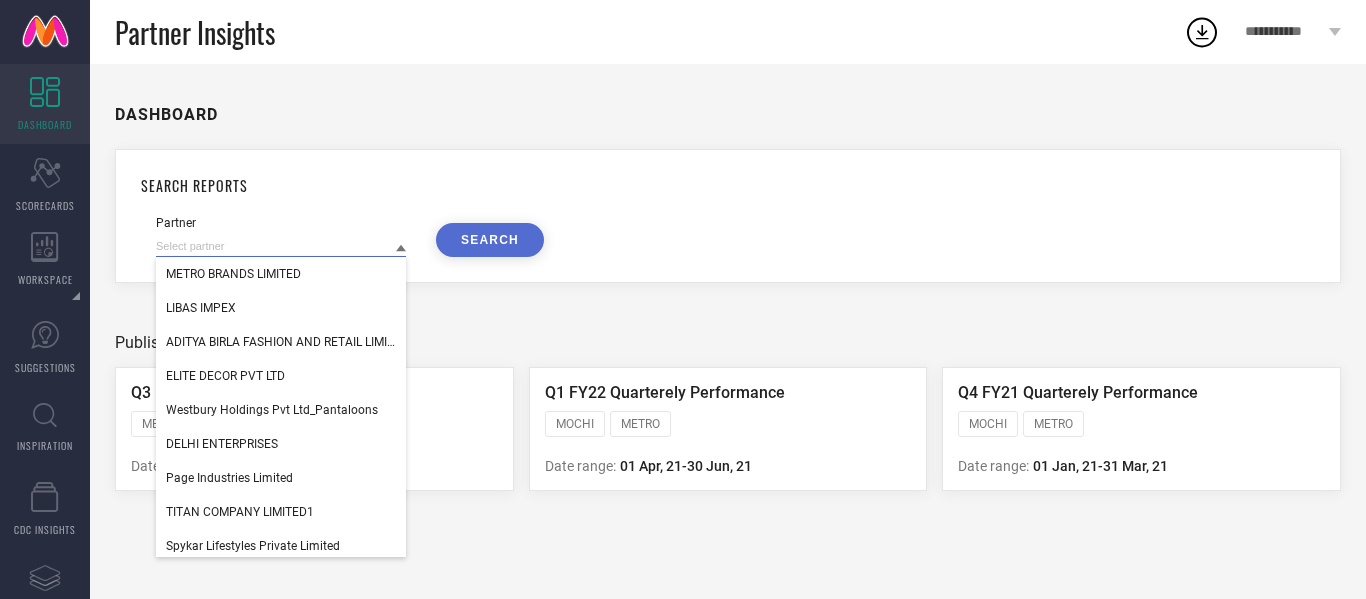 click at bounding box center (281, 246) 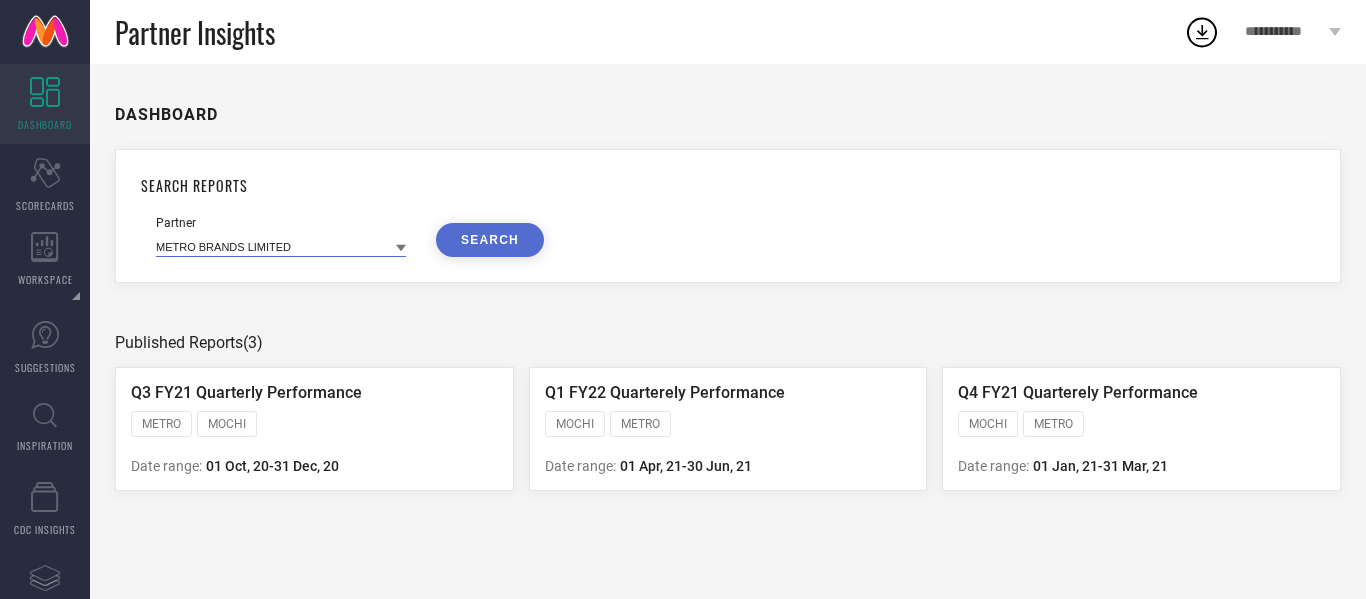 drag, startPoint x: 307, startPoint y: 248, endPoint x: 213, endPoint y: 242, distance: 94.19129 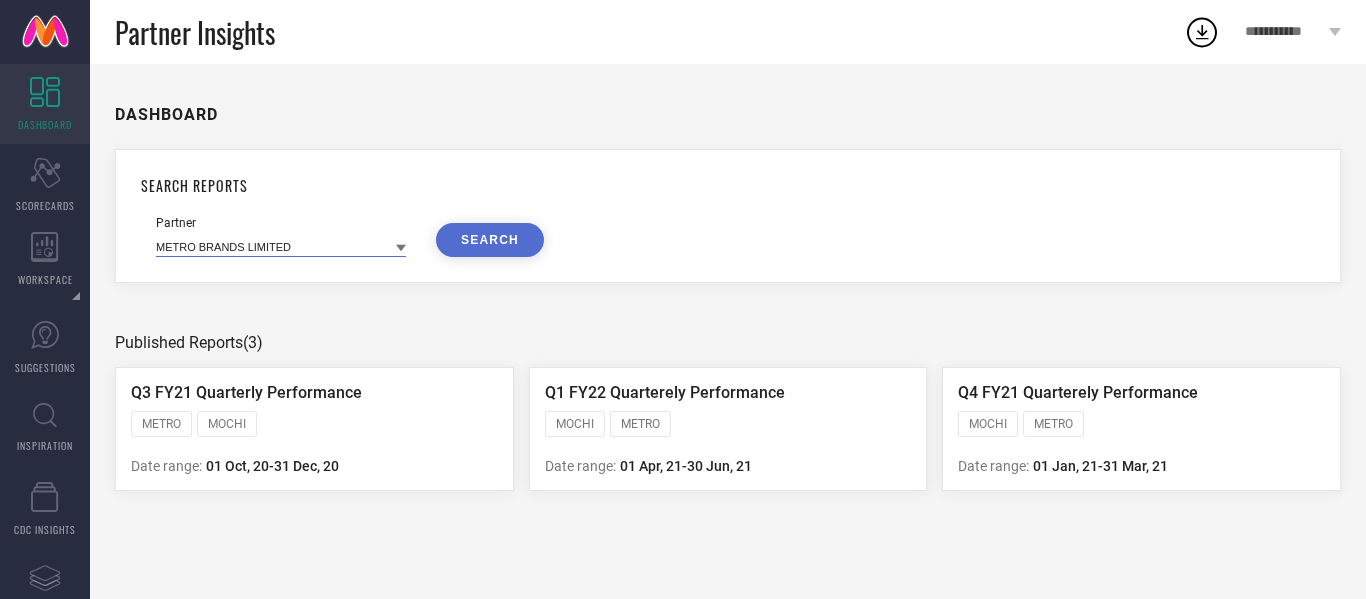 click at bounding box center (281, 246) 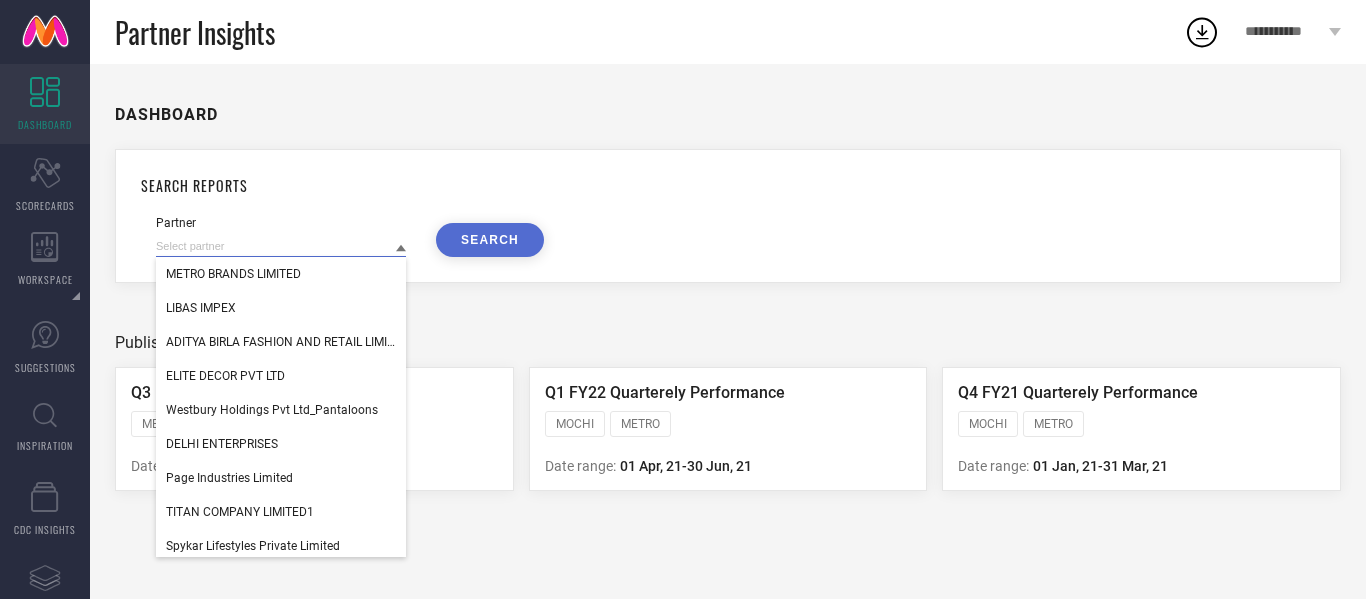 click at bounding box center [281, 246] 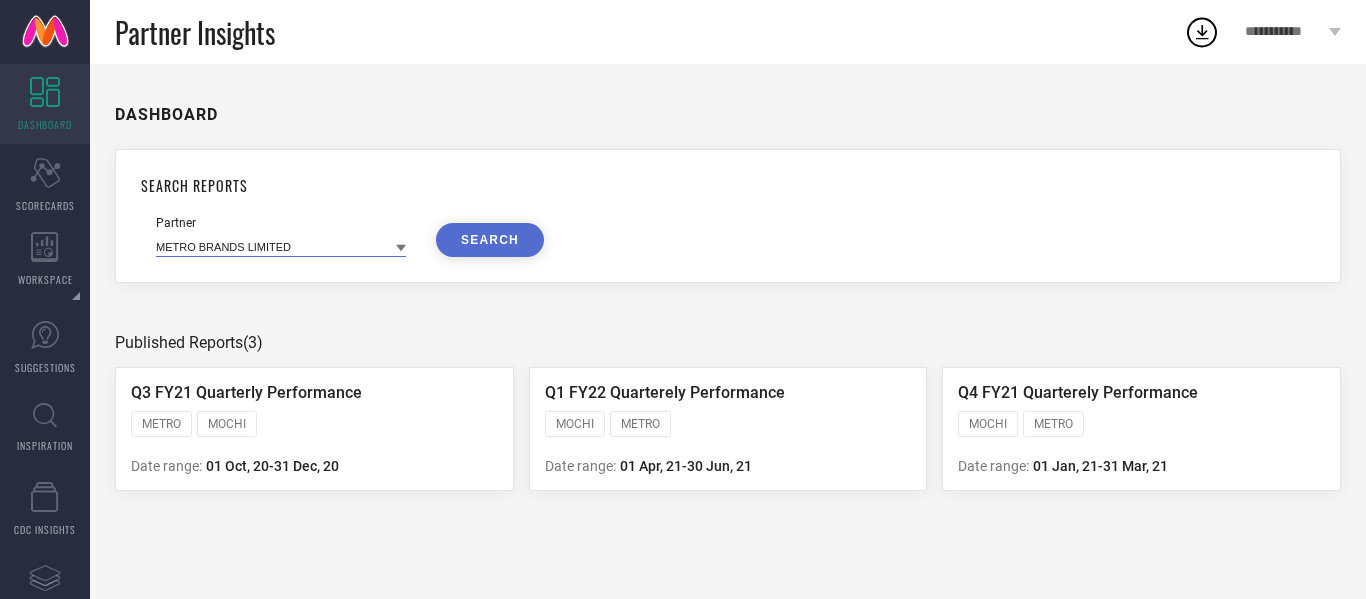 click at bounding box center [281, 246] 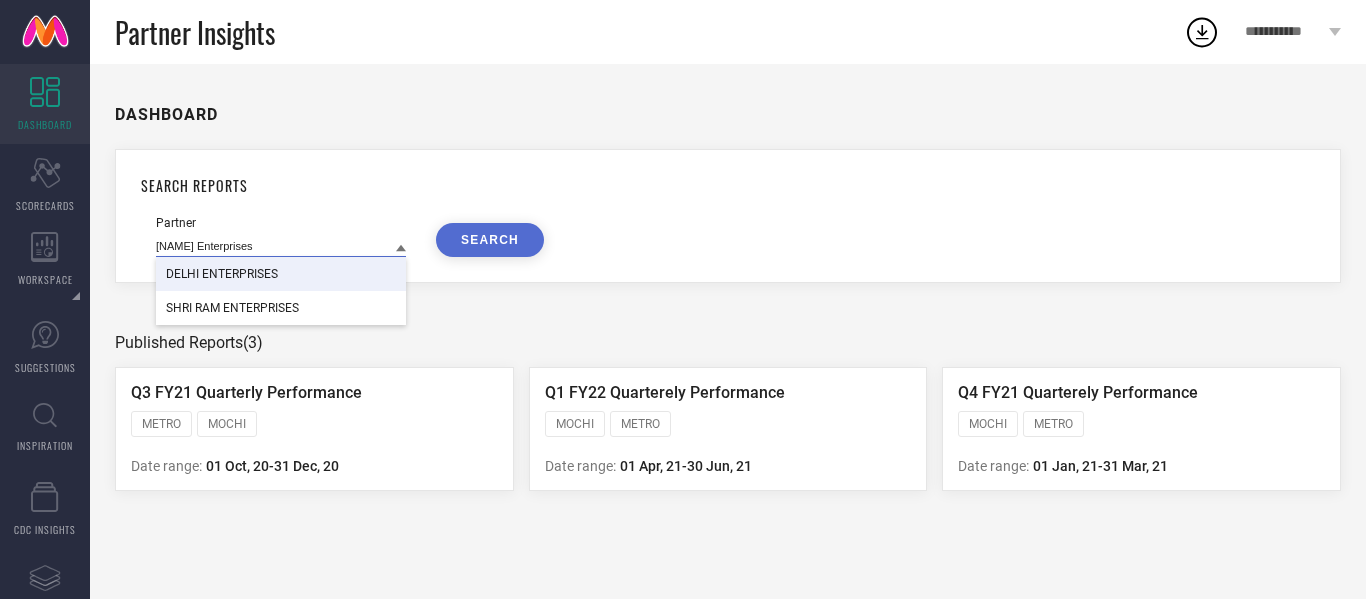 type on "Sai Enterprises" 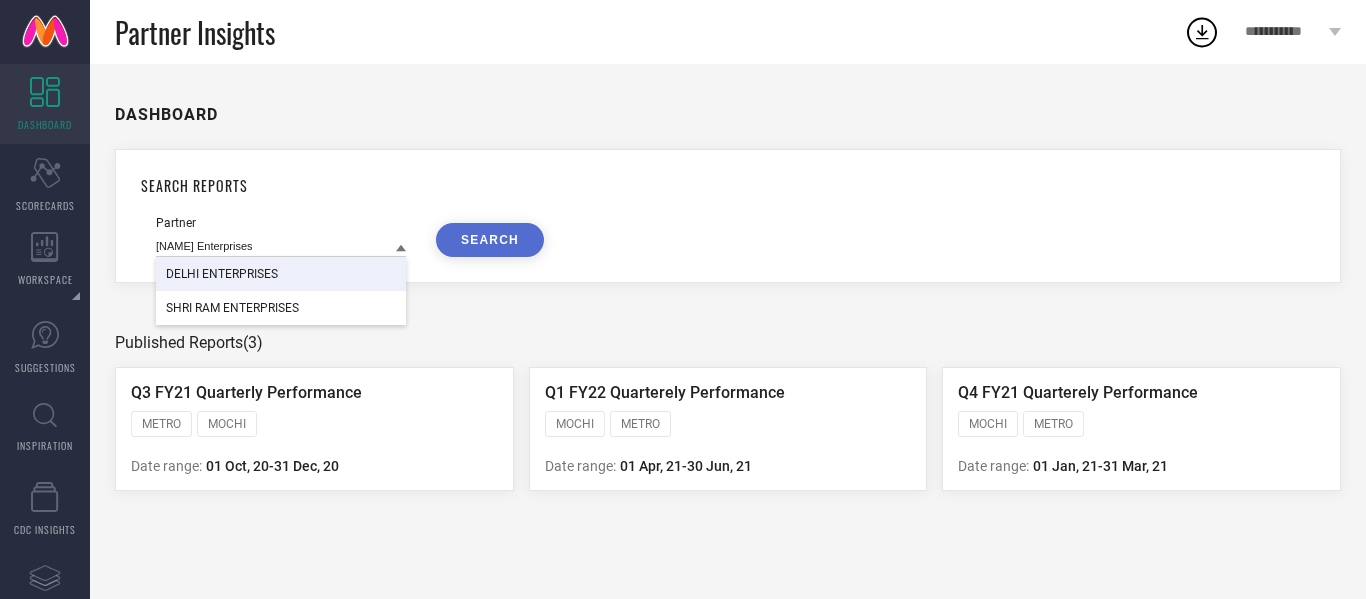 click on "SEARCH" at bounding box center [490, 240] 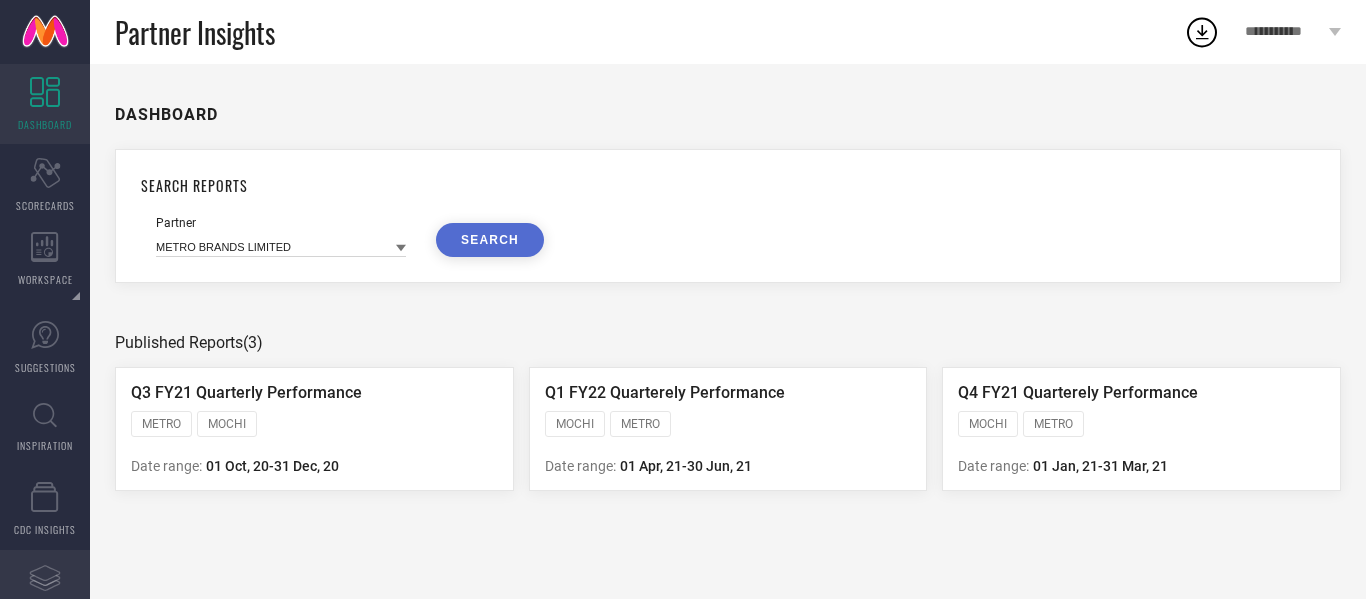 click on "Assortments Created with Sketch." 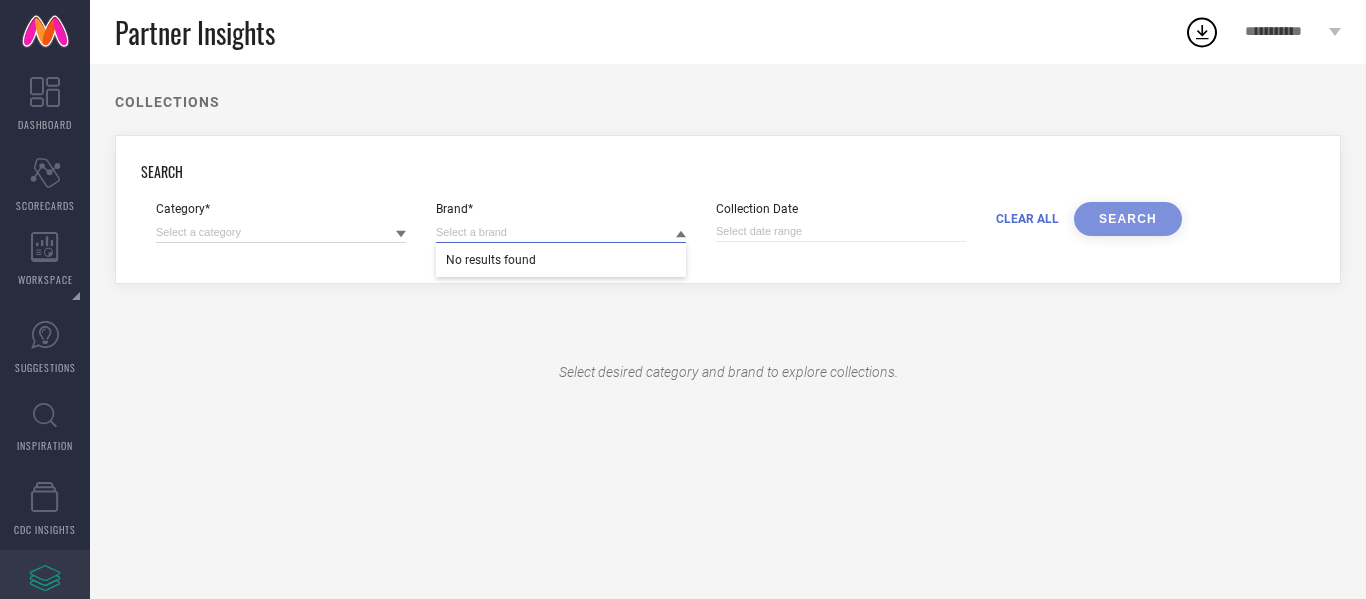 click at bounding box center [561, 232] 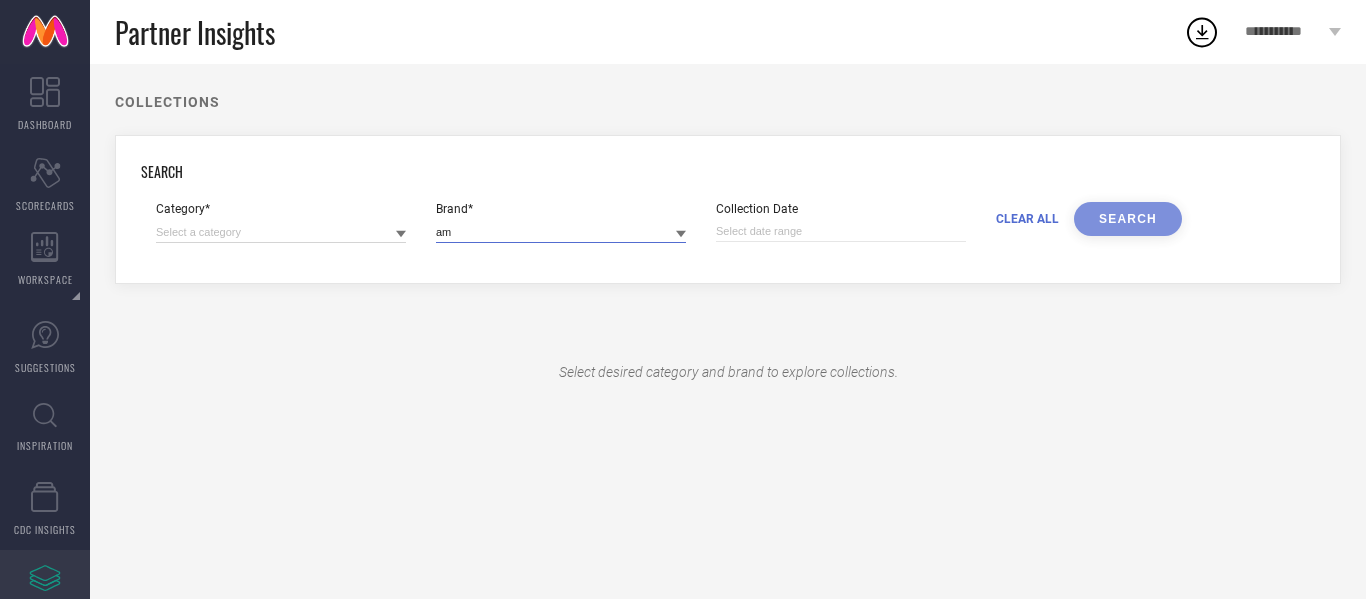 type on "am" 